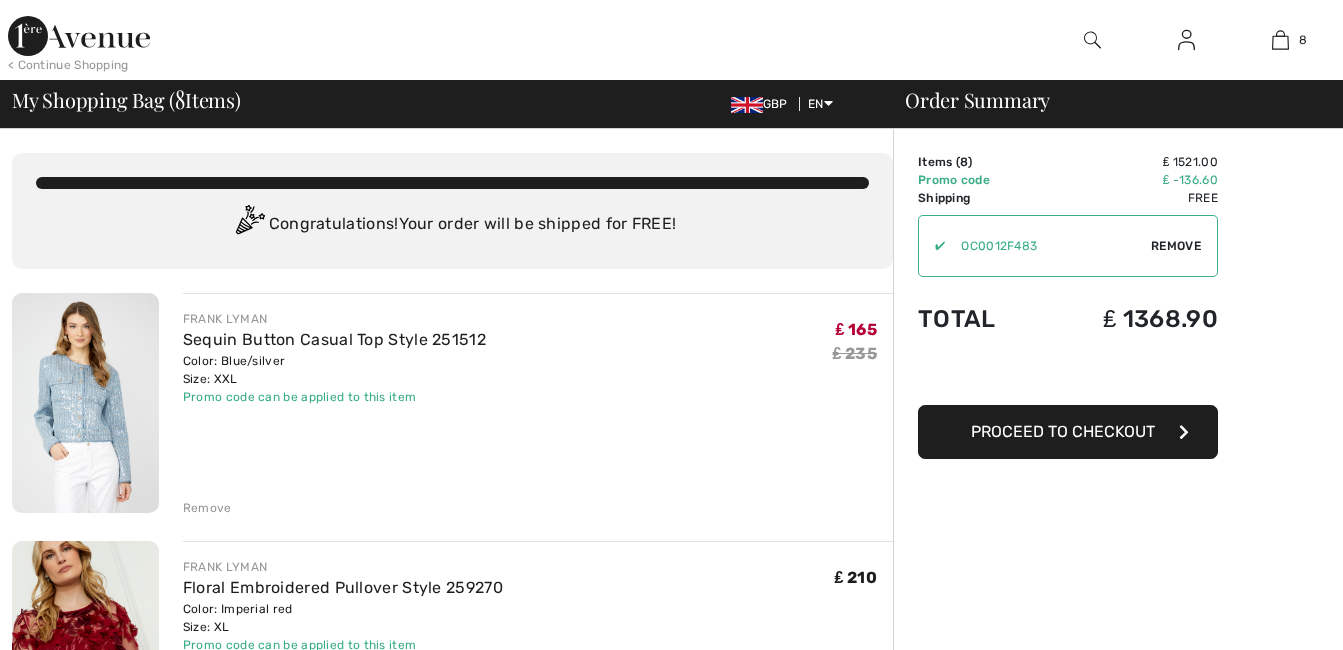 scroll, scrollTop: 0, scrollLeft: 0, axis: both 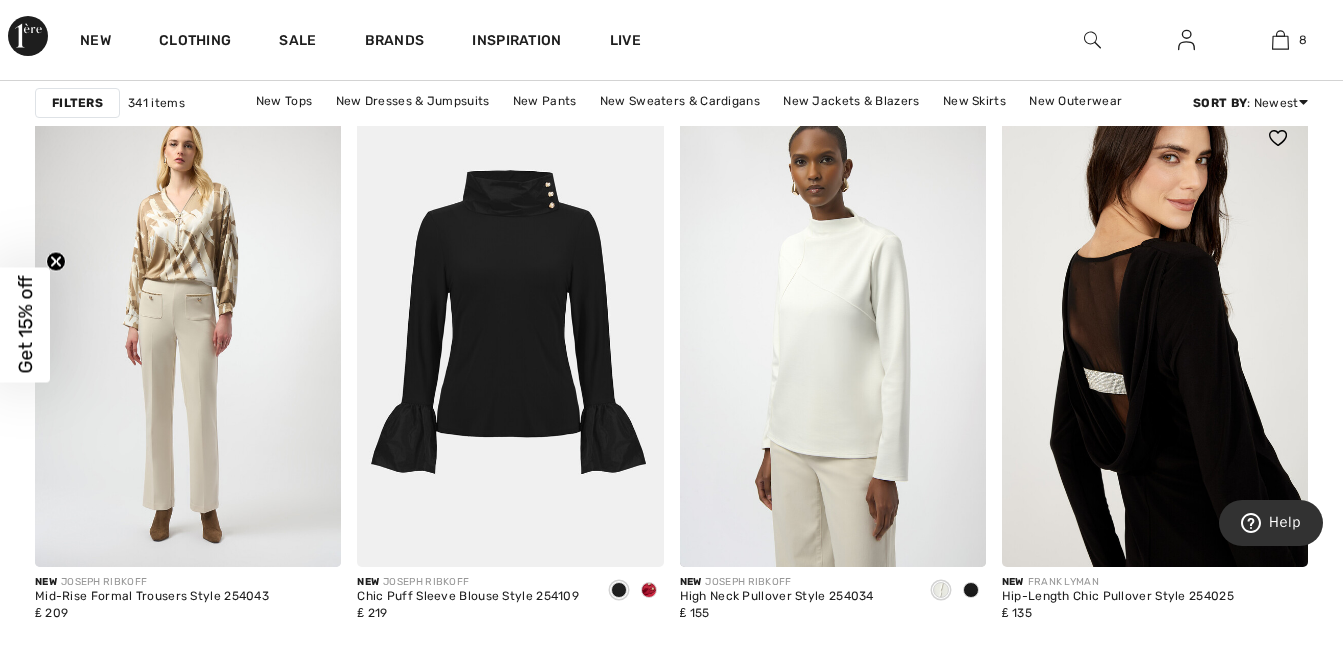 click at bounding box center (1155, 337) 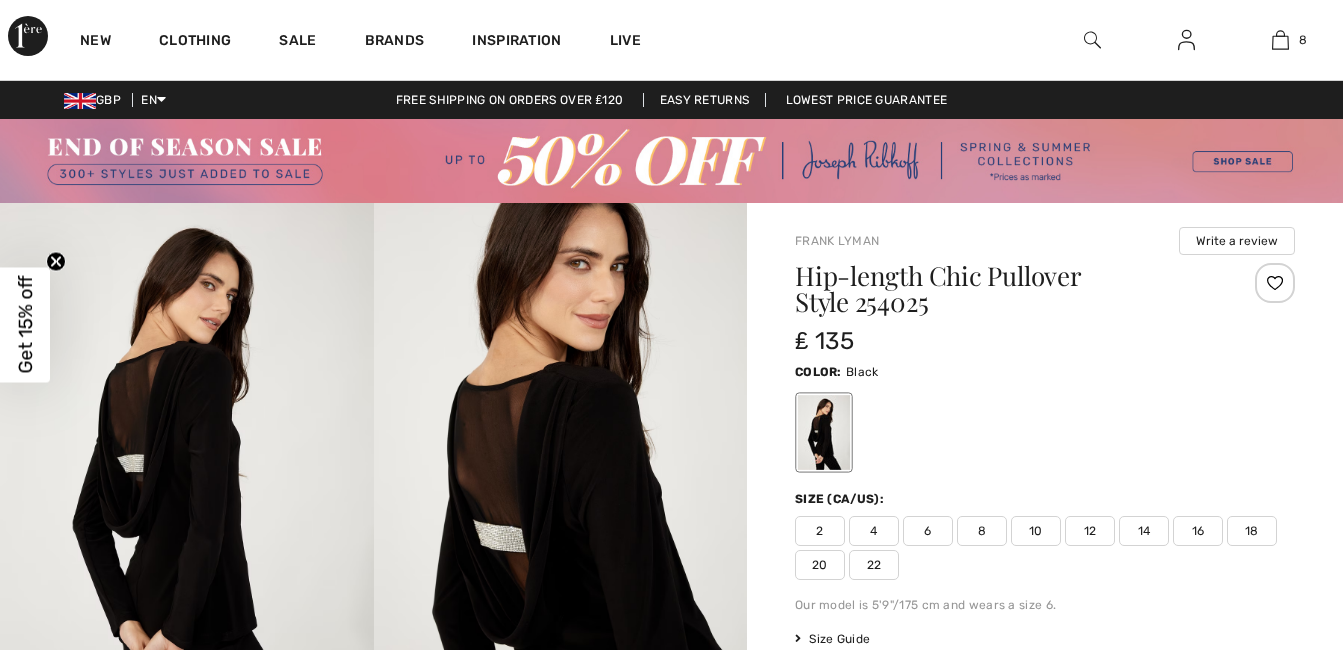 scroll, scrollTop: 0, scrollLeft: 0, axis: both 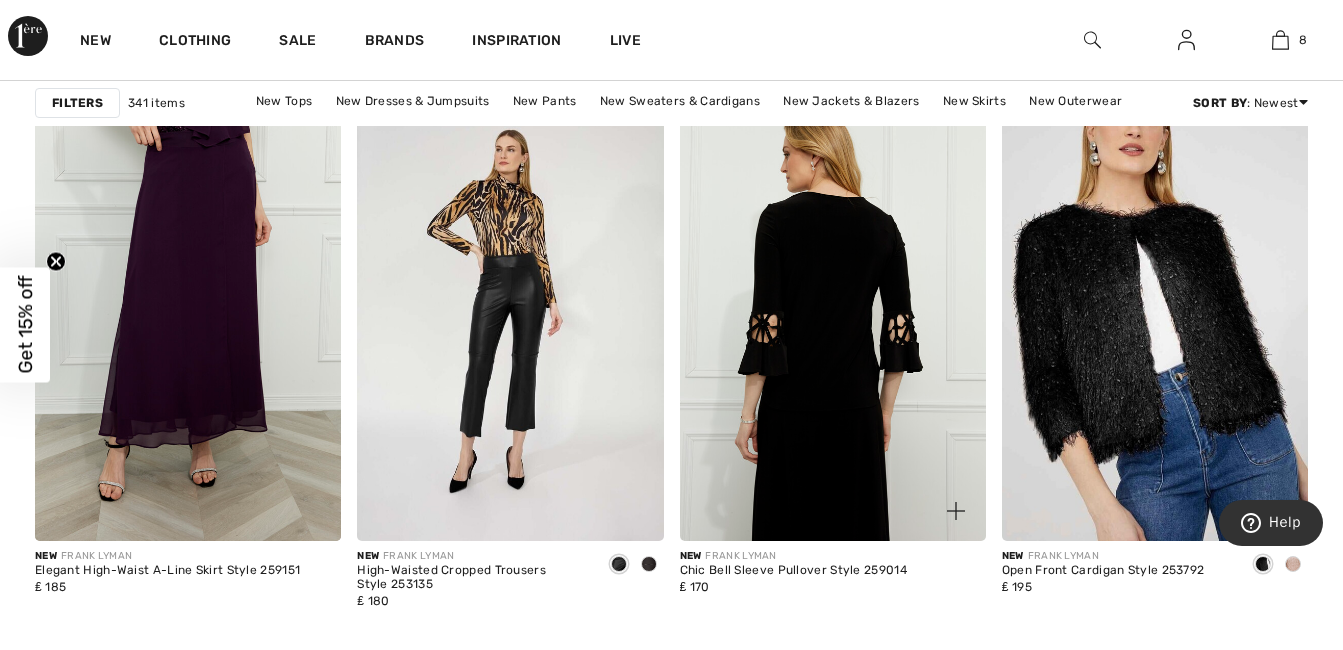 click at bounding box center (833, 311) 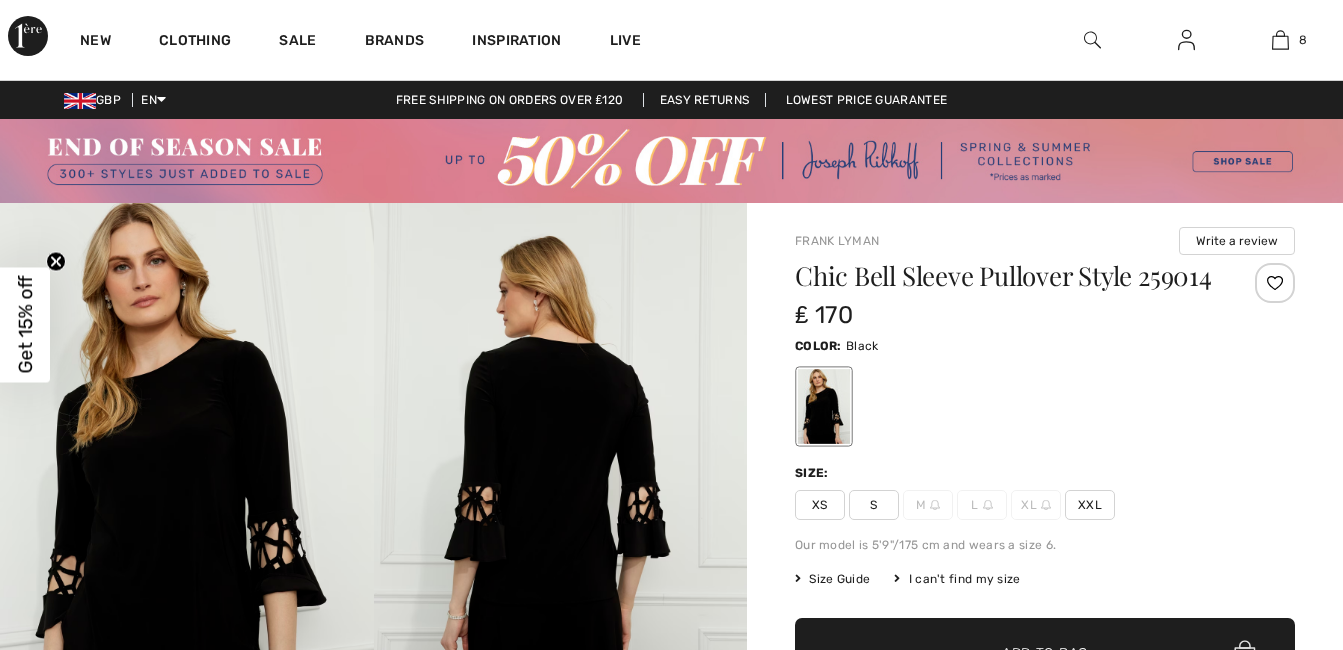 scroll, scrollTop: 0, scrollLeft: 0, axis: both 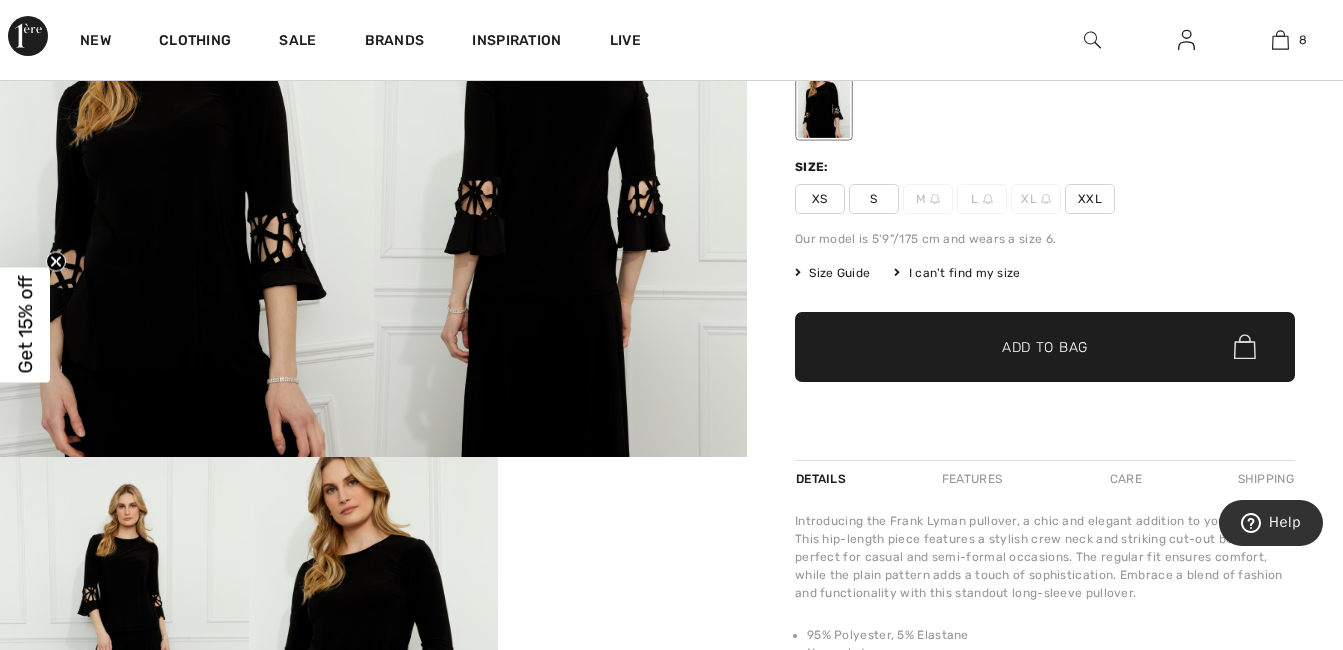 click on "XXL" at bounding box center [1090, 199] 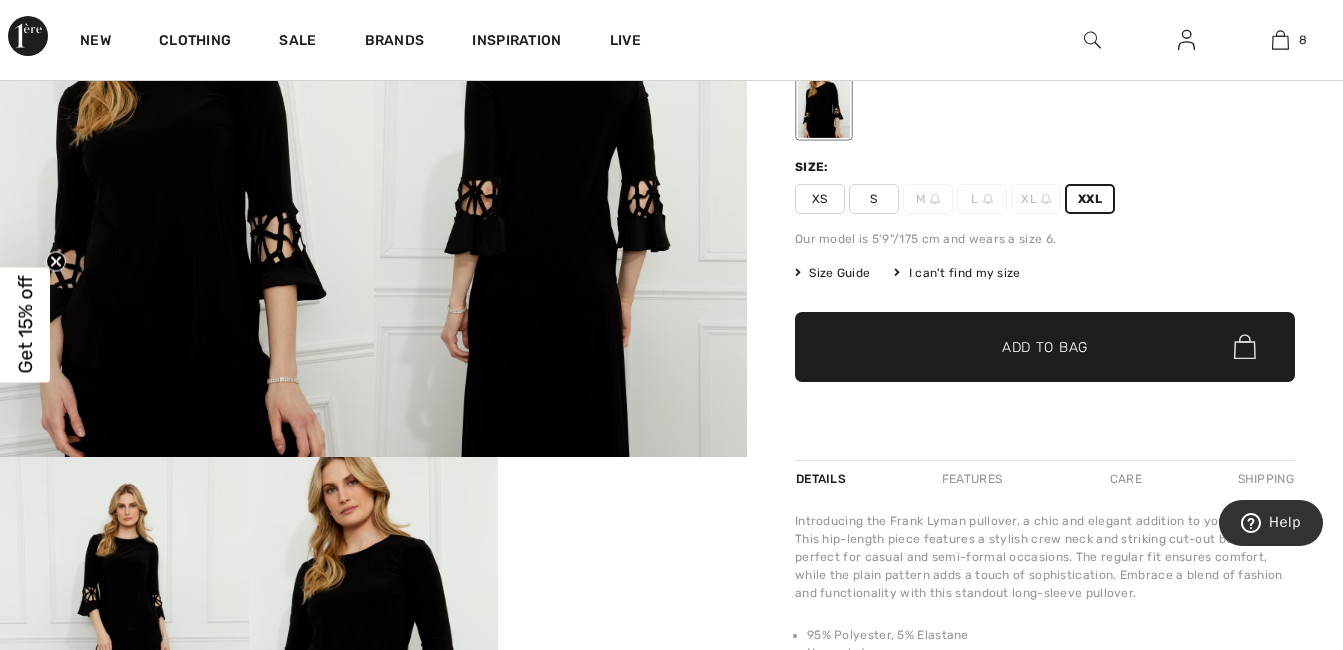 click on "Add to Bag" at bounding box center [1045, 346] 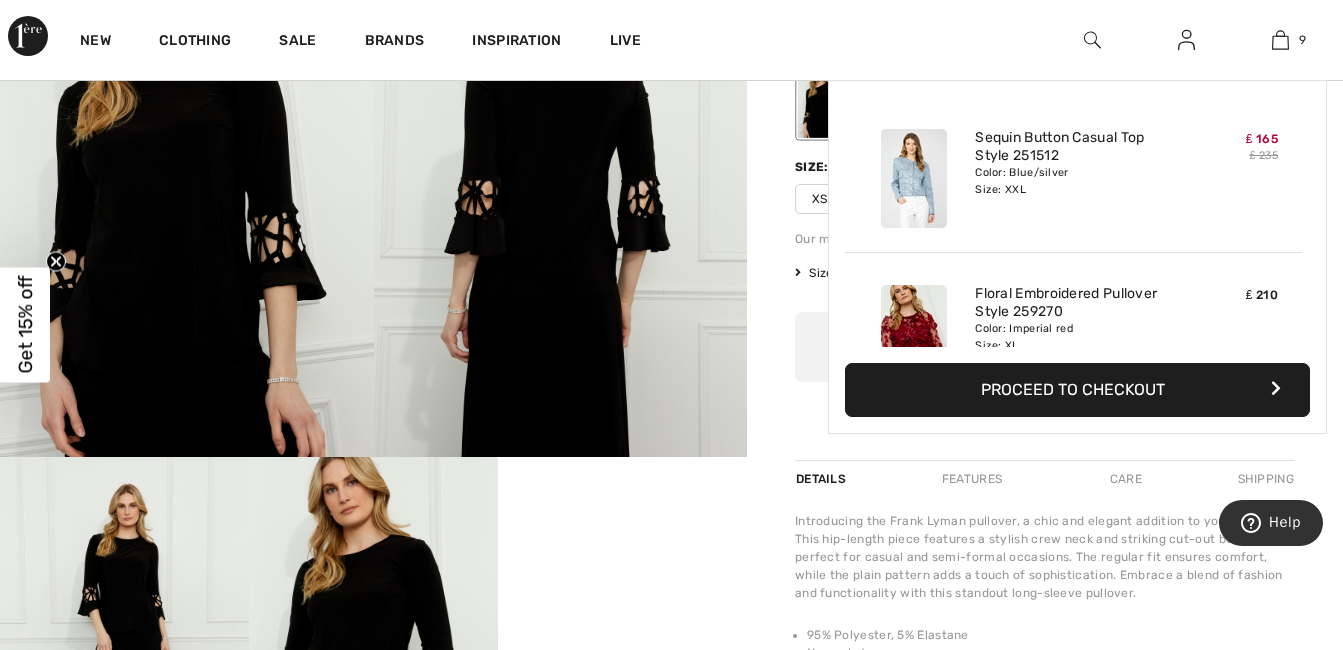 scroll, scrollTop: 973, scrollLeft: 0, axis: vertical 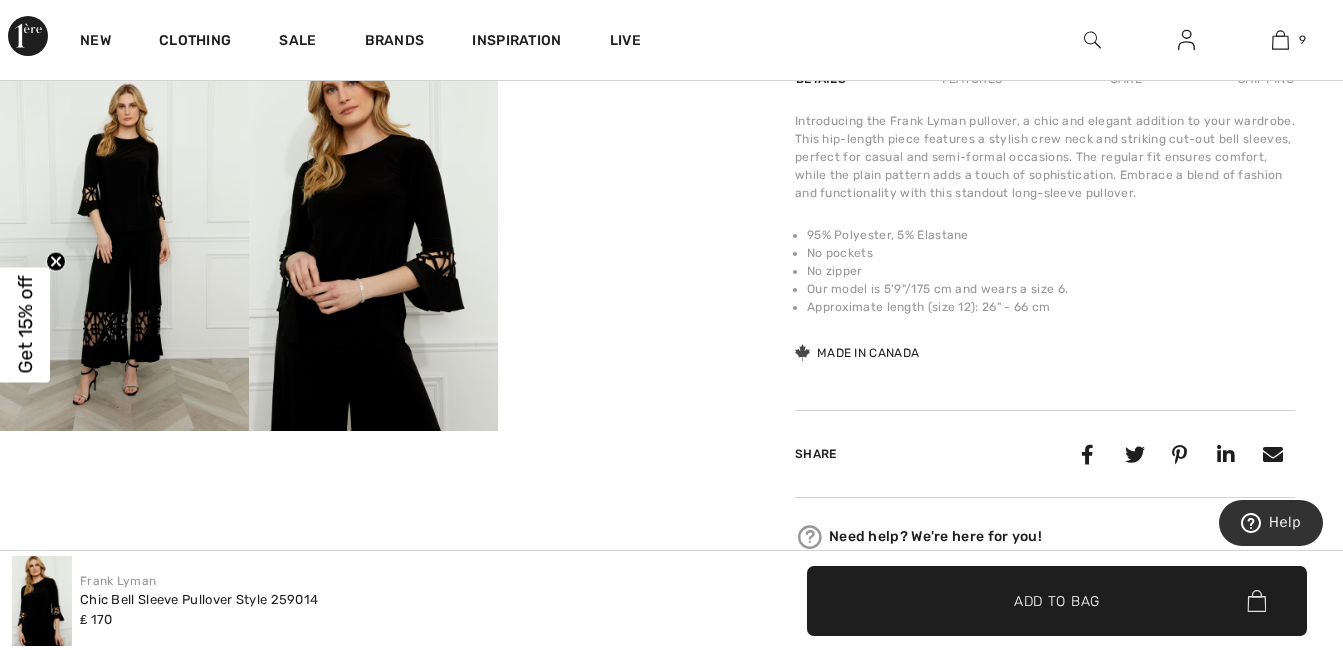 click on "Your browser does not support the video tag." at bounding box center [622, 119] 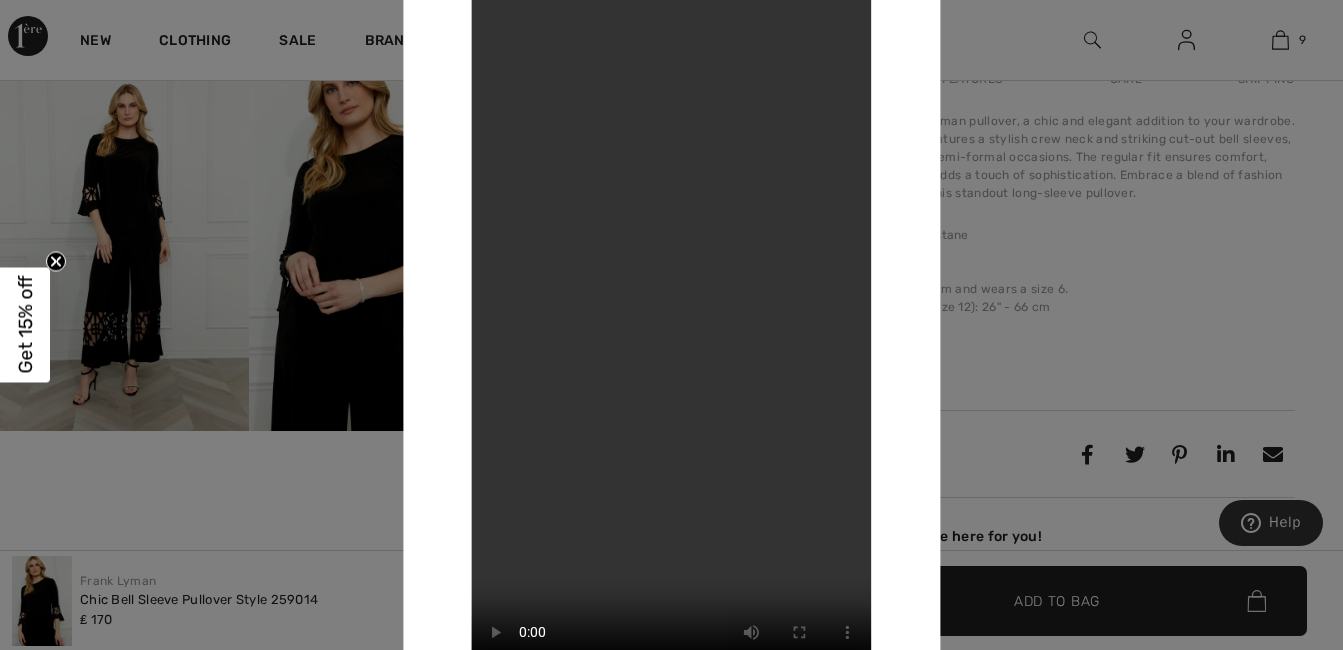 click at bounding box center (671, 325) 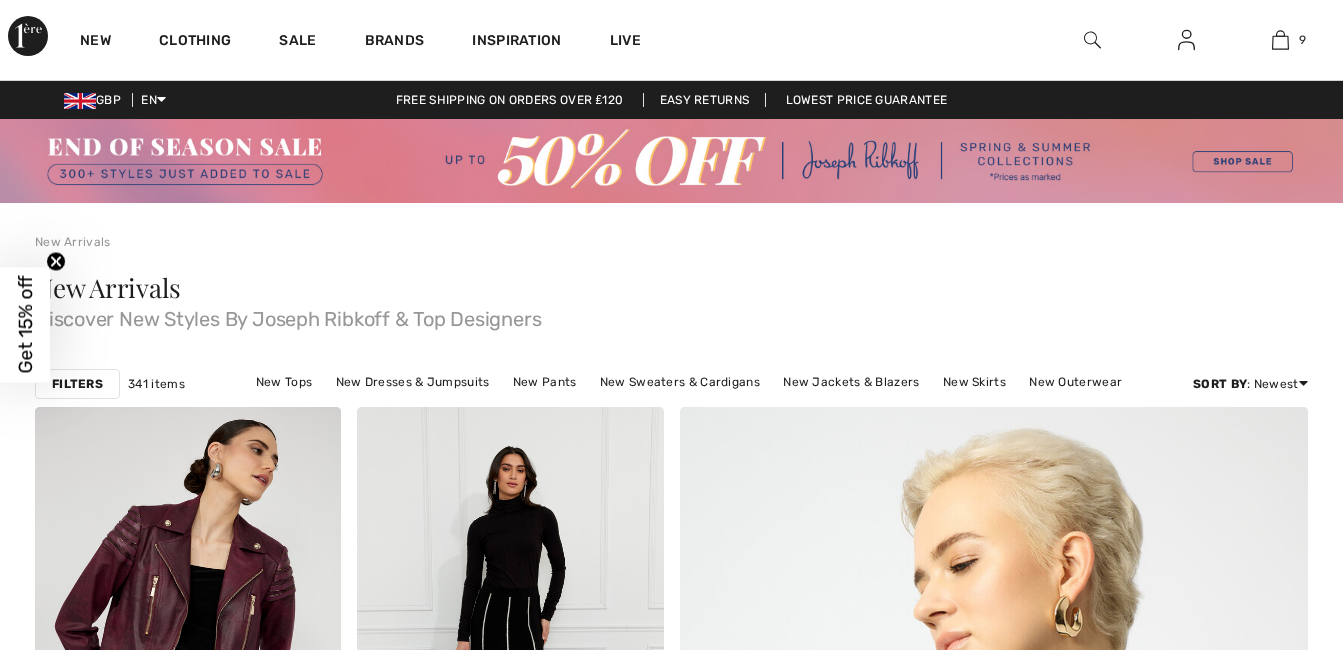 scroll, scrollTop: 2826, scrollLeft: 0, axis: vertical 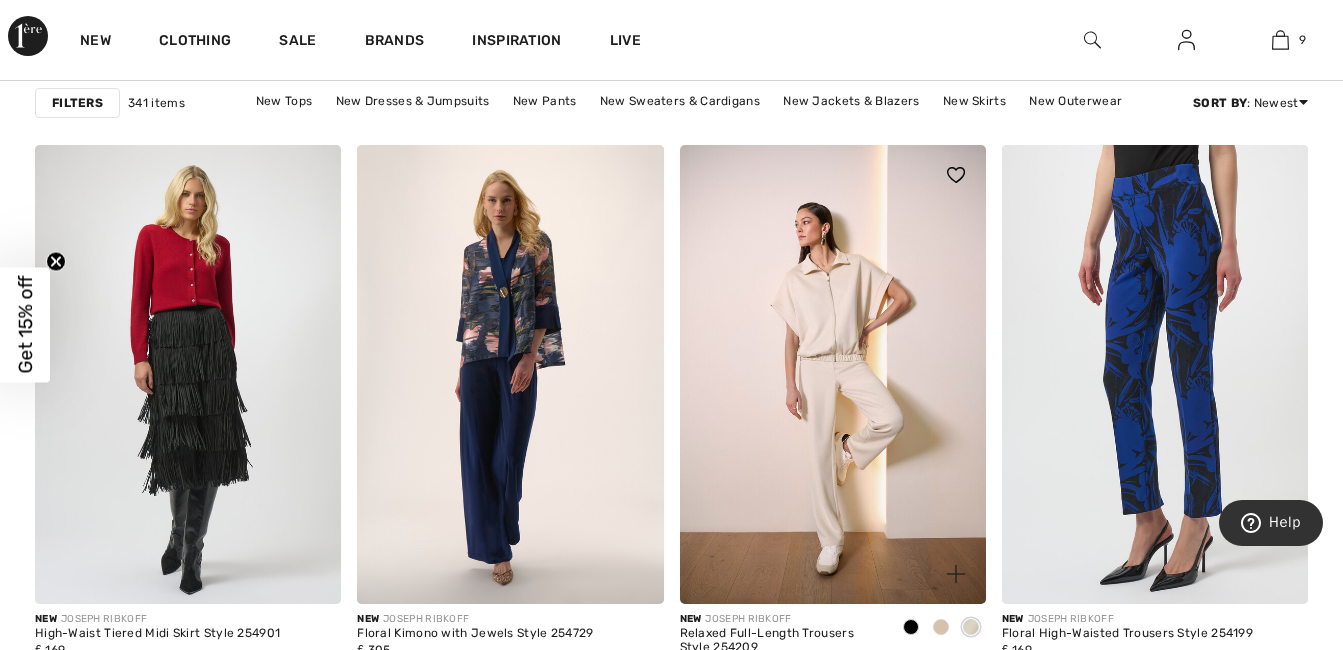 click at bounding box center [833, 374] 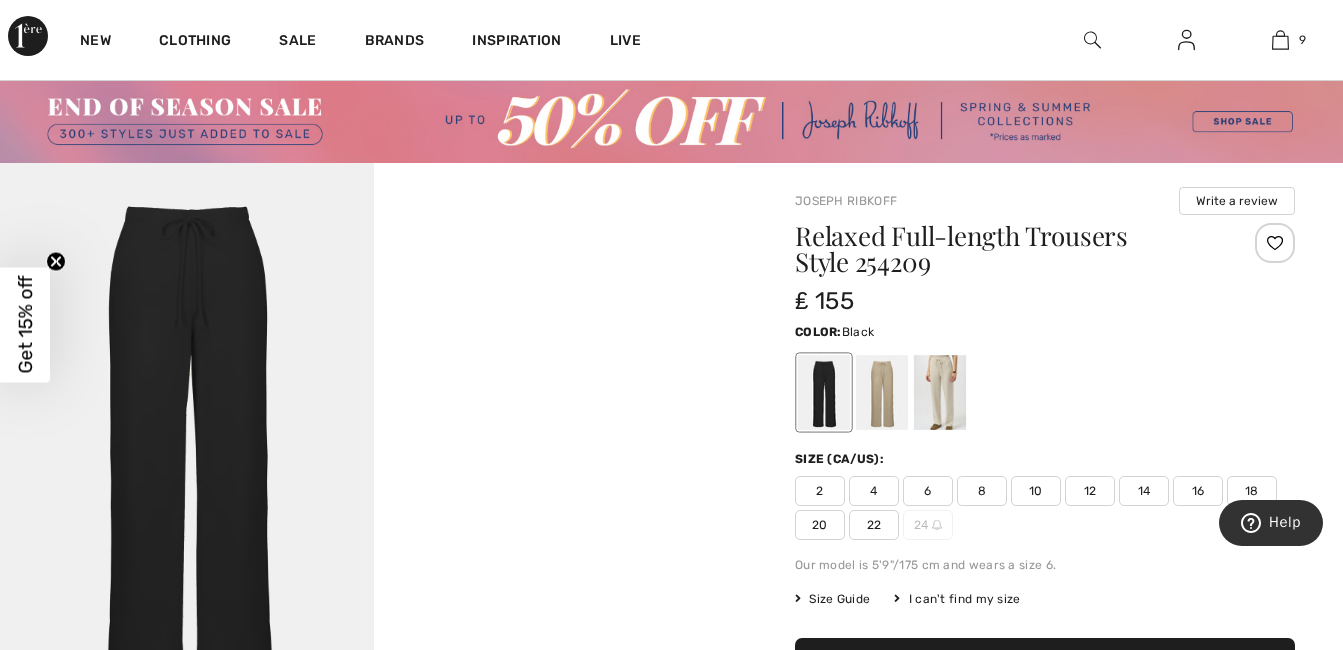 scroll, scrollTop: 360, scrollLeft: 0, axis: vertical 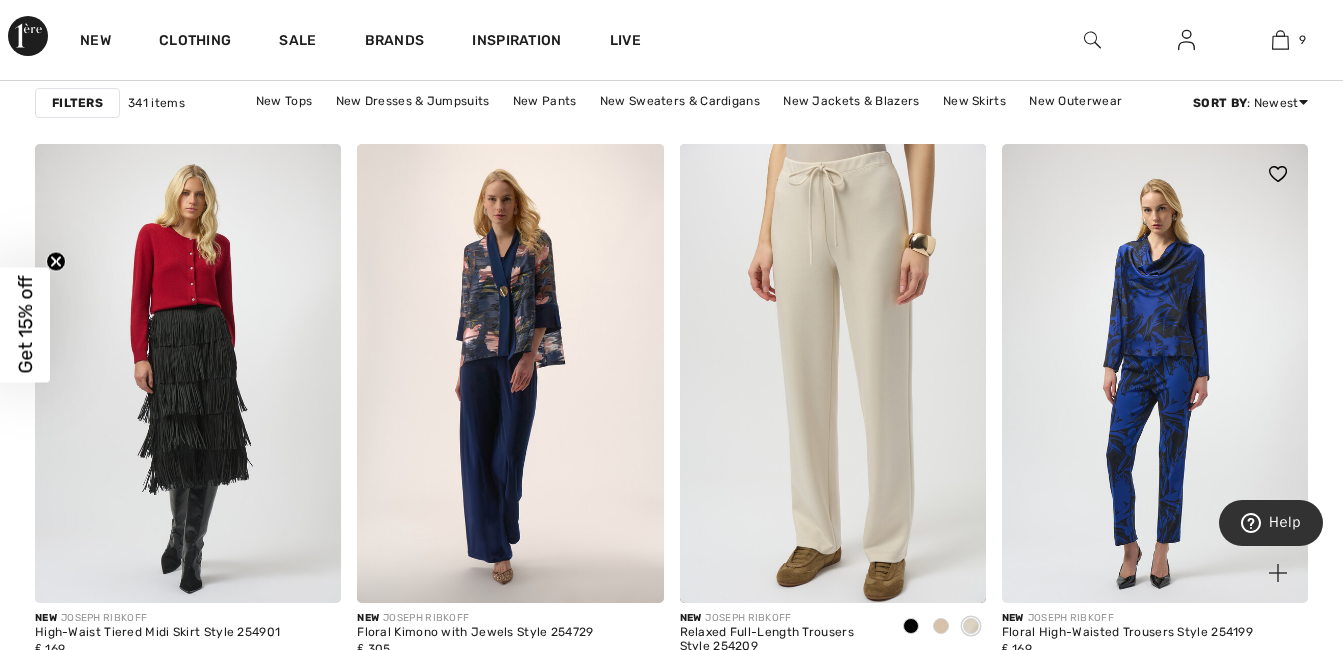 click at bounding box center [1155, 373] 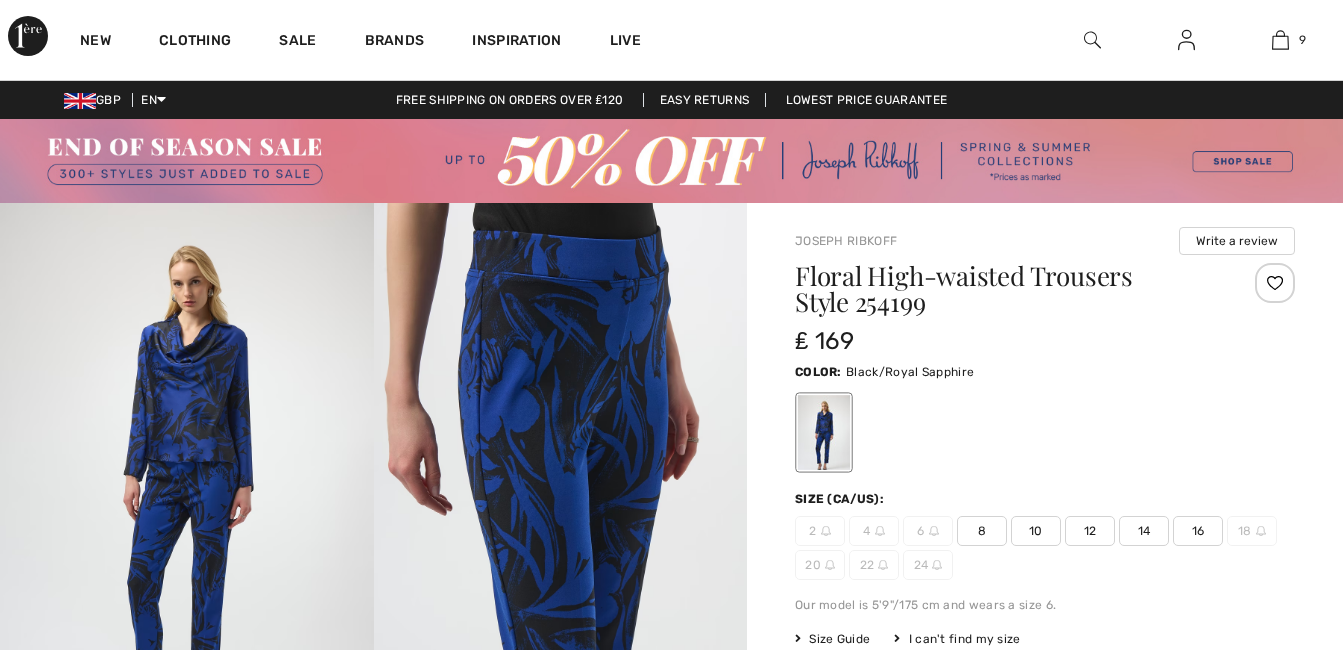 scroll, scrollTop: 0, scrollLeft: 0, axis: both 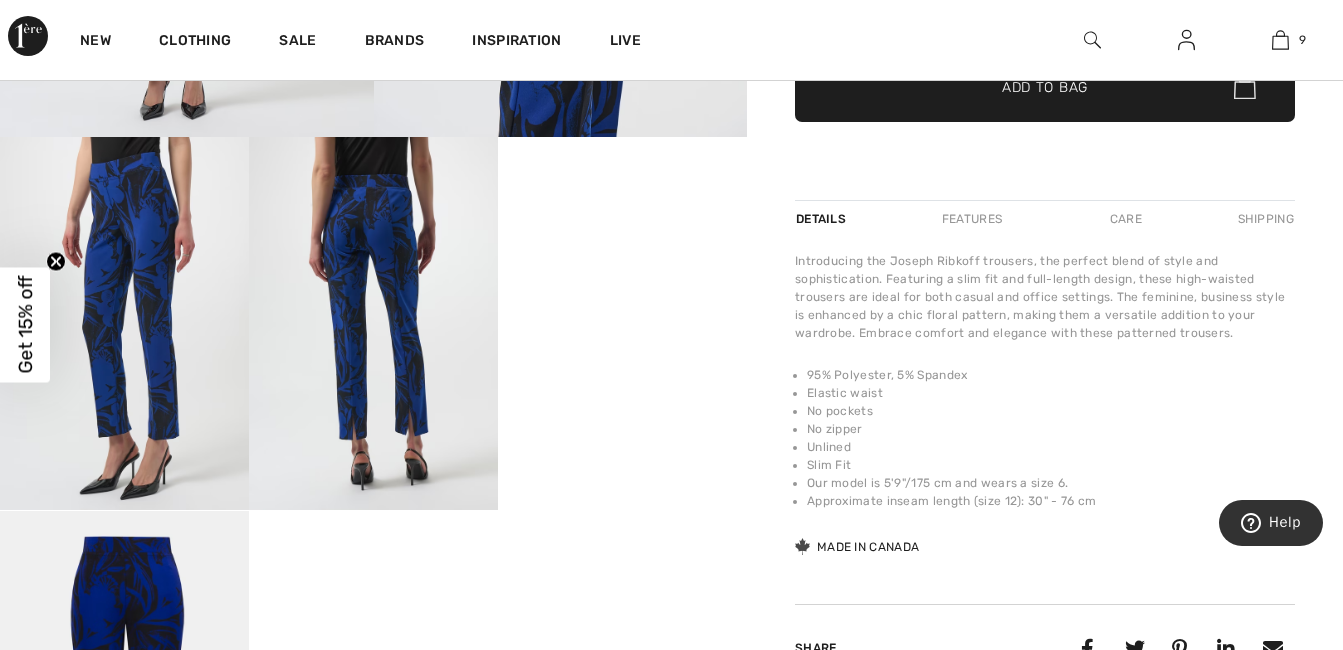 click on "Your browser does not support the video tag." at bounding box center [622, 199] 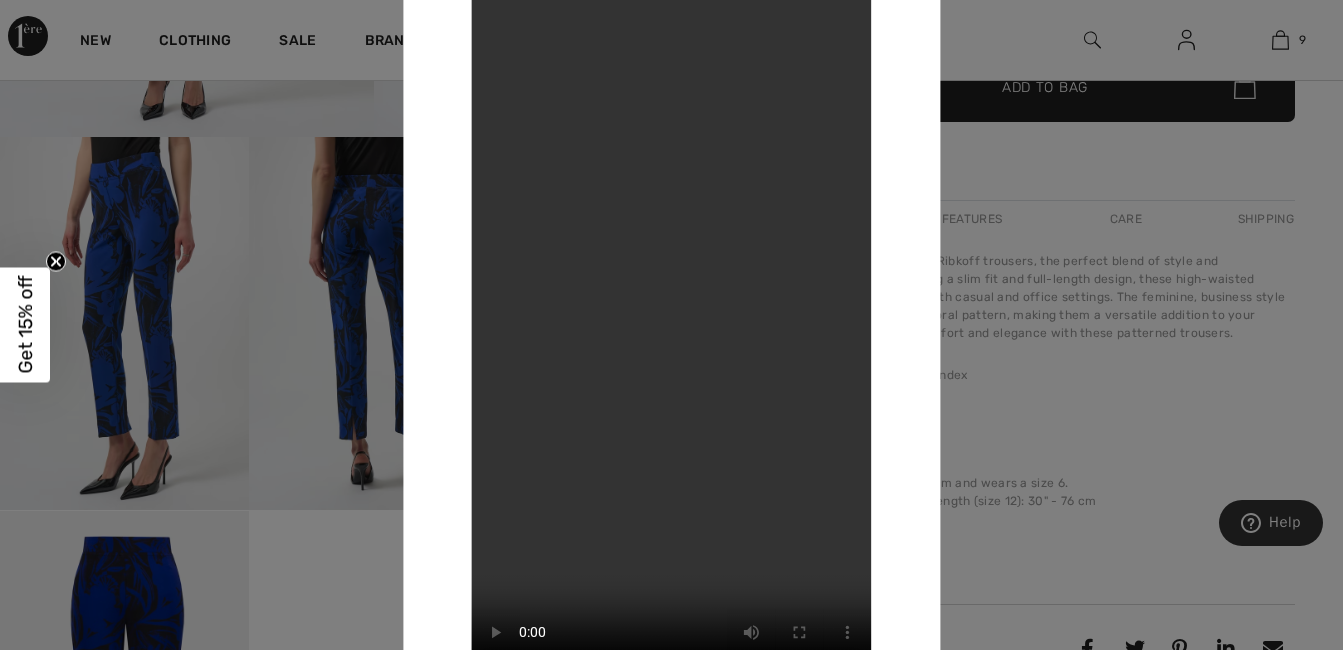 click at bounding box center (671, 325) 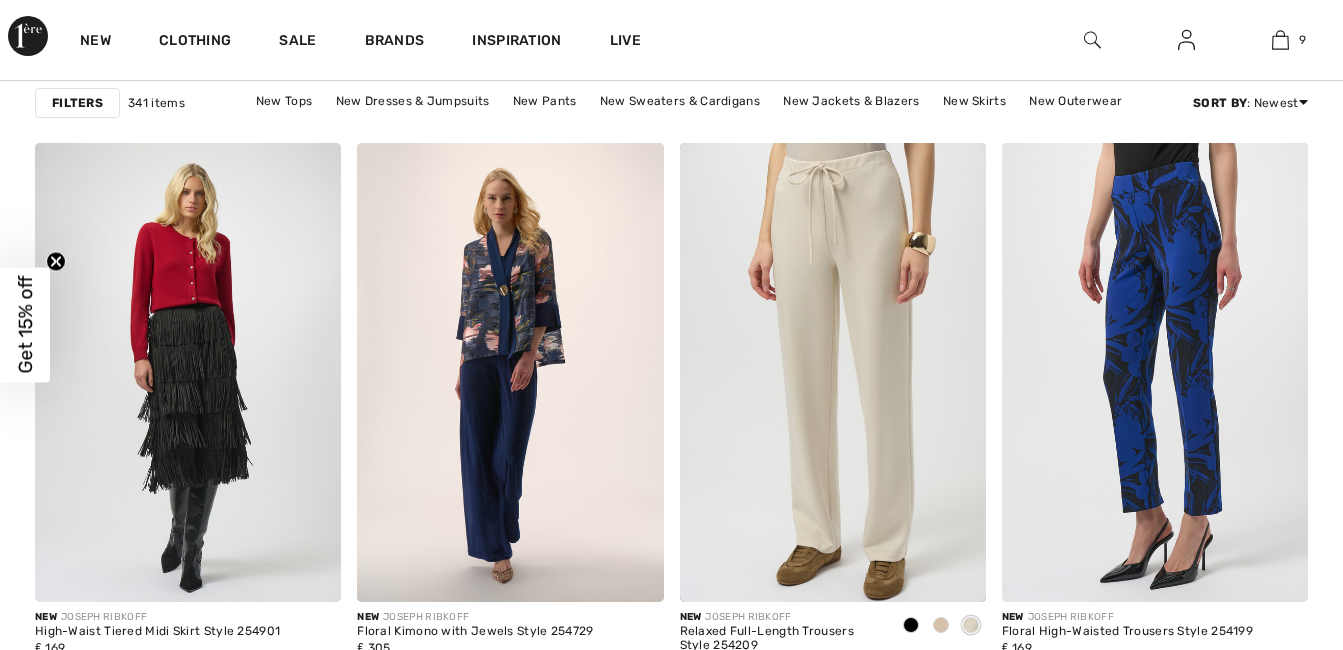 scroll, scrollTop: 3908, scrollLeft: 0, axis: vertical 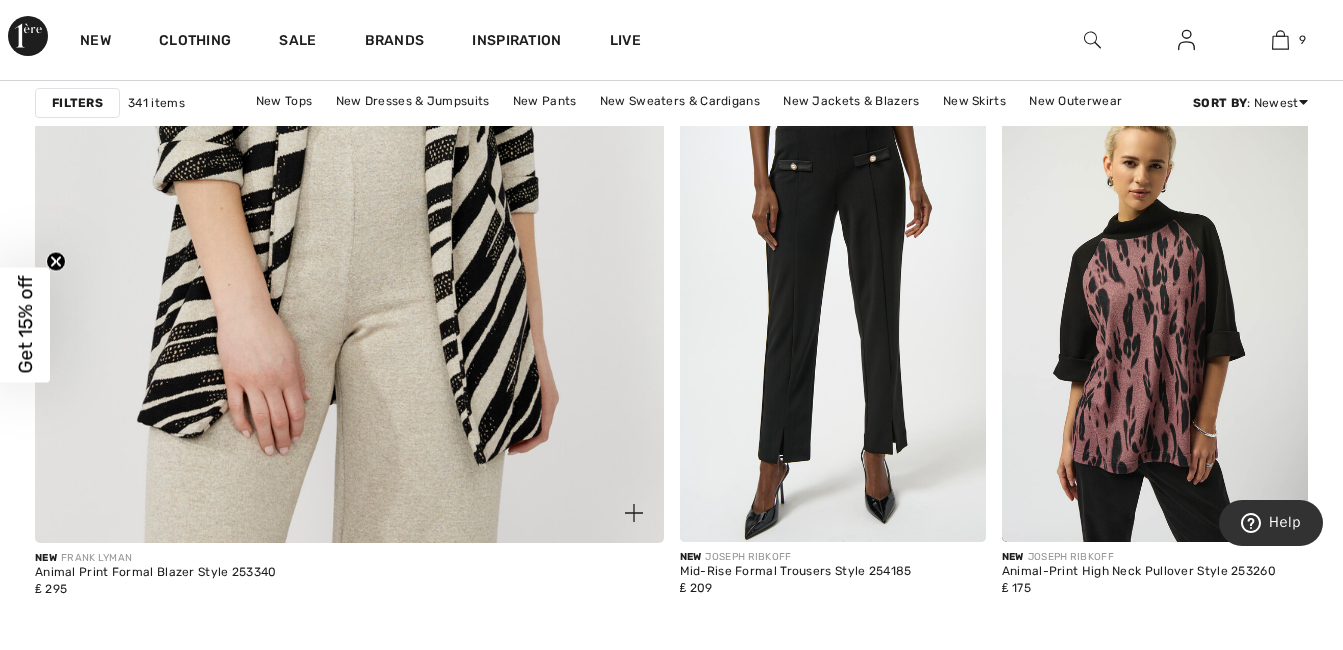 click at bounding box center (349, 76) 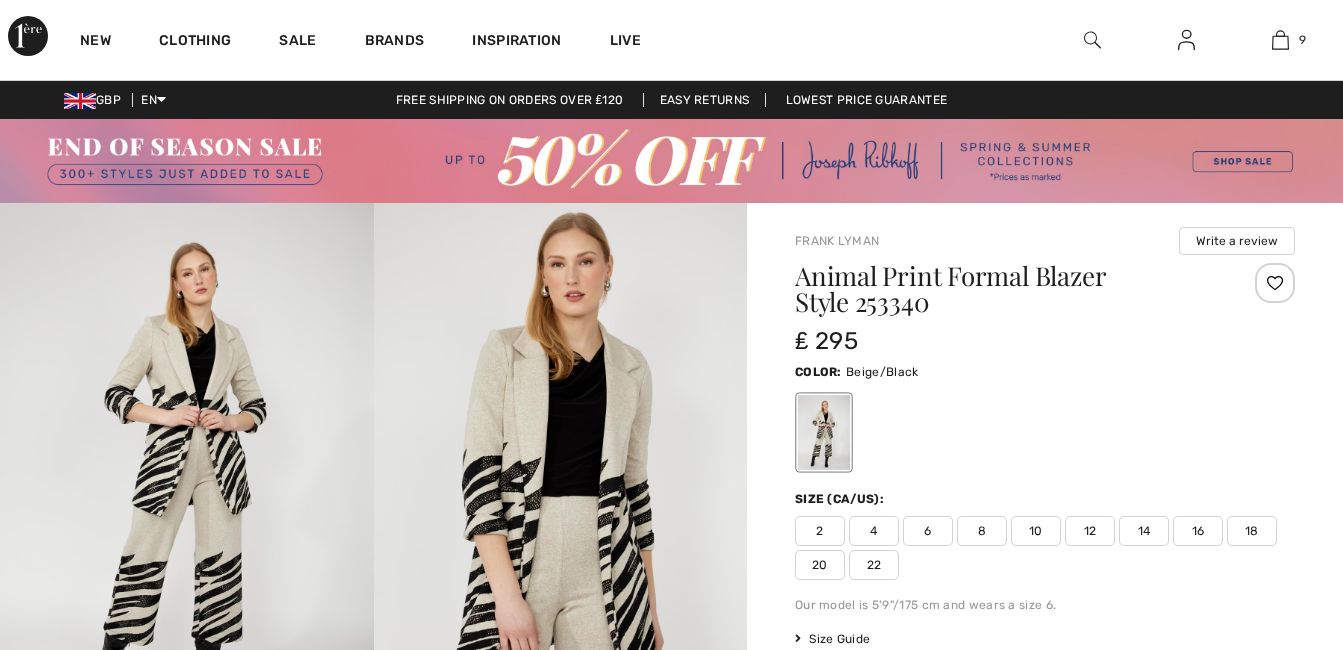 scroll, scrollTop: 0, scrollLeft: 0, axis: both 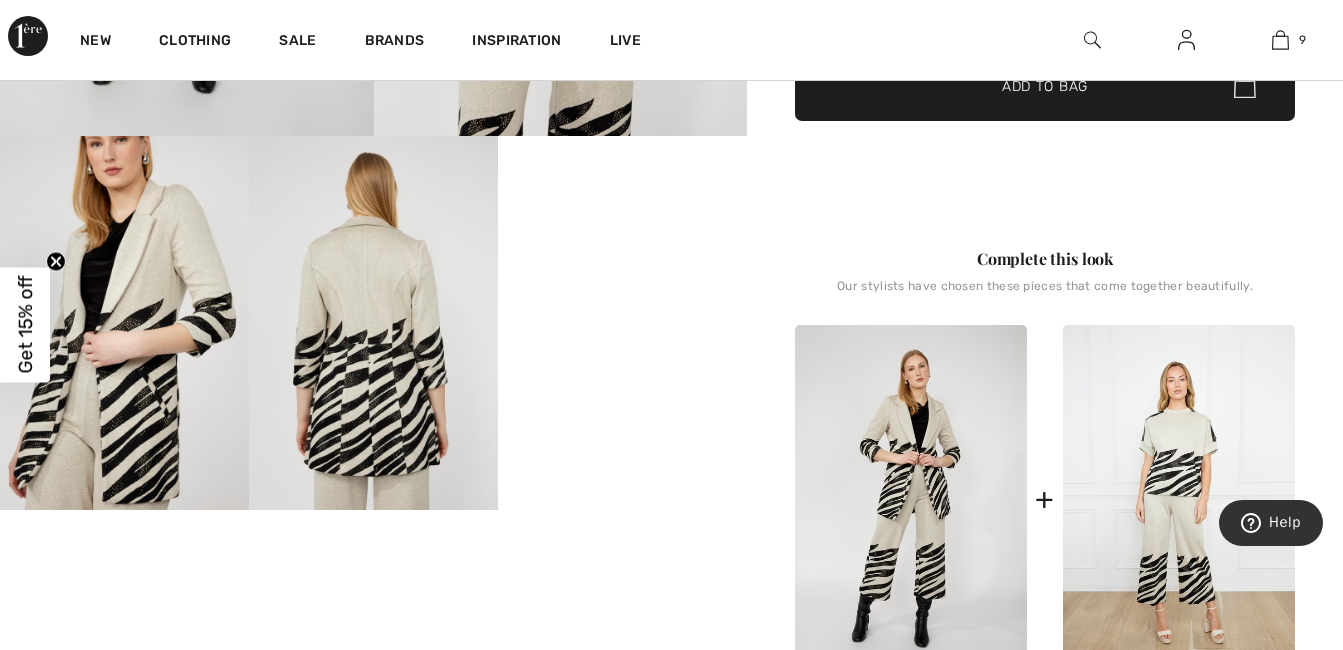 click on "Your browser does not support the video tag." at bounding box center [622, 198] 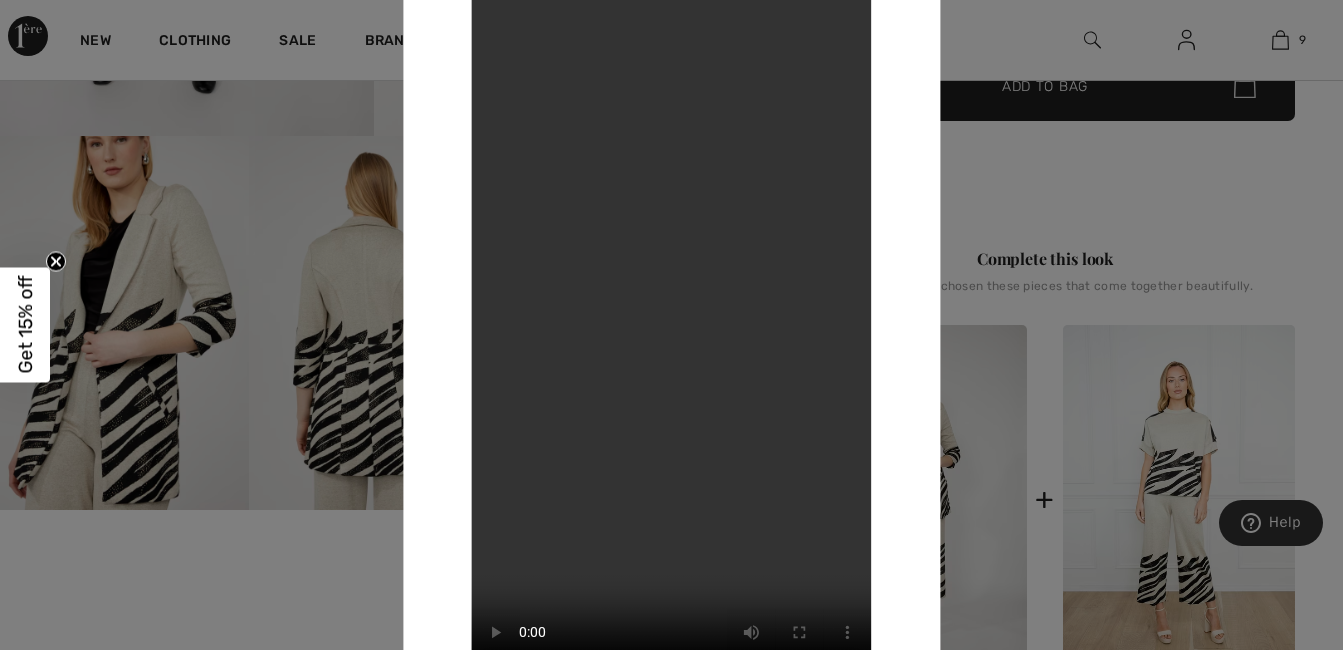 click at bounding box center (671, 325) 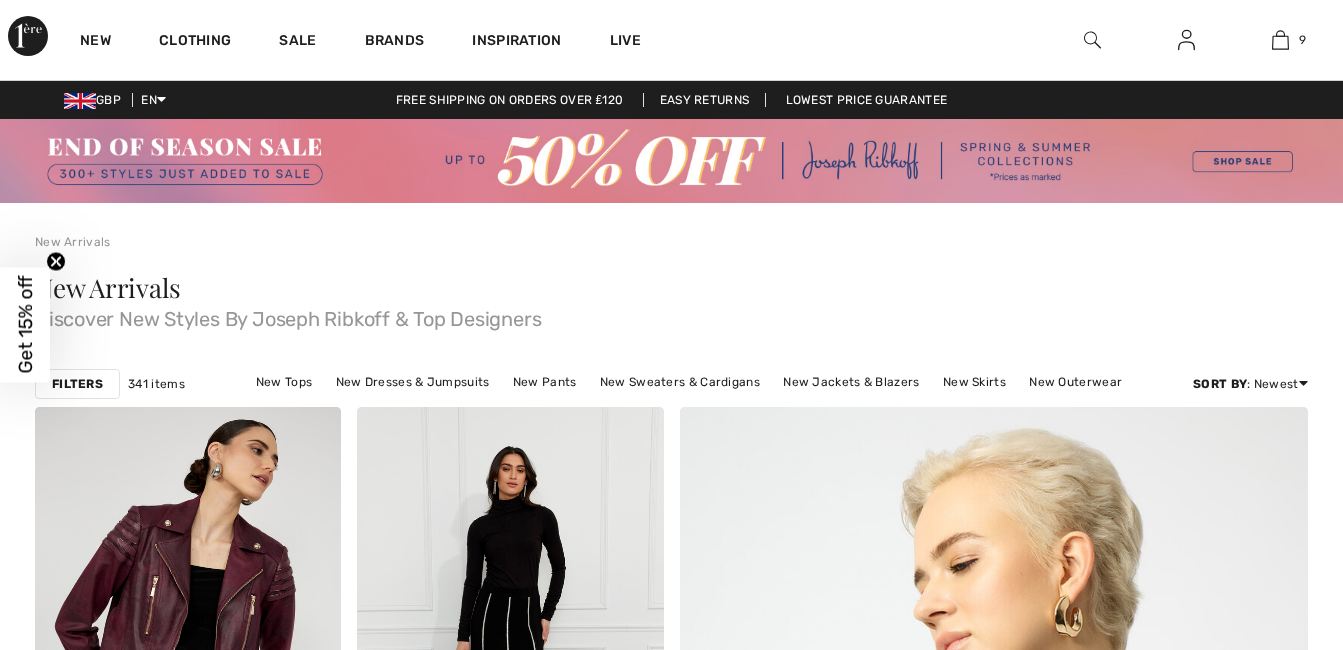 checkbox on "true" 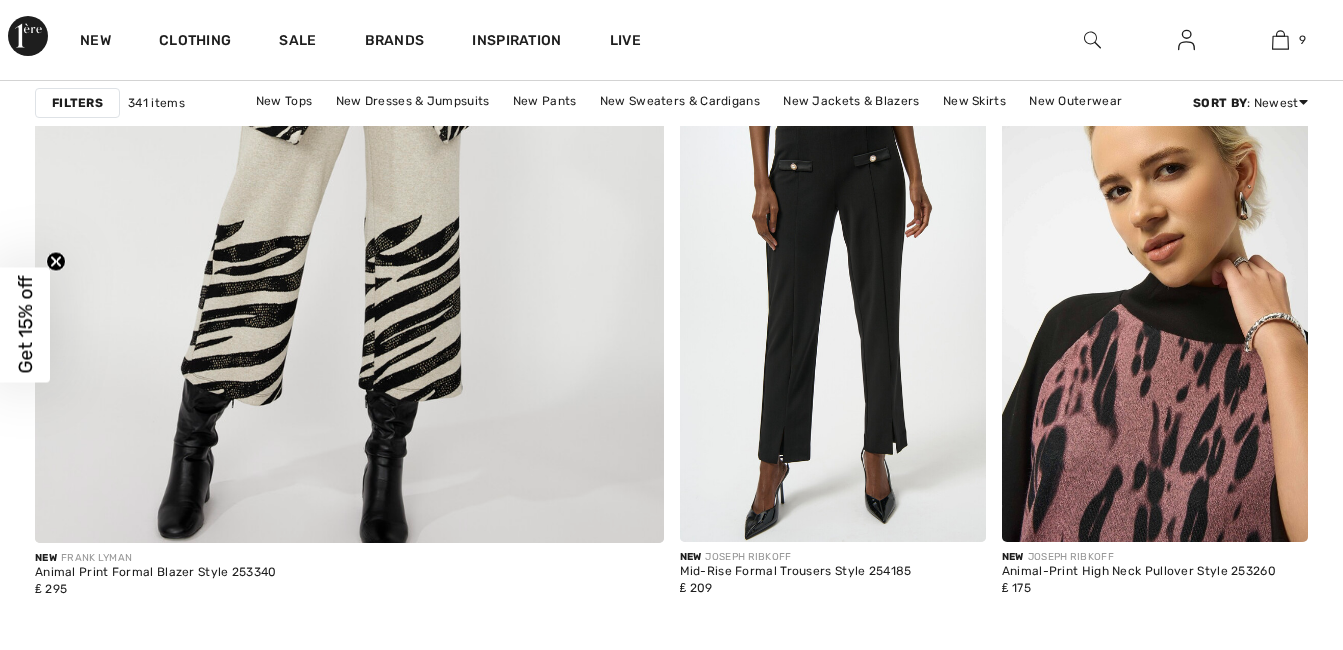 scroll, scrollTop: 0, scrollLeft: 0, axis: both 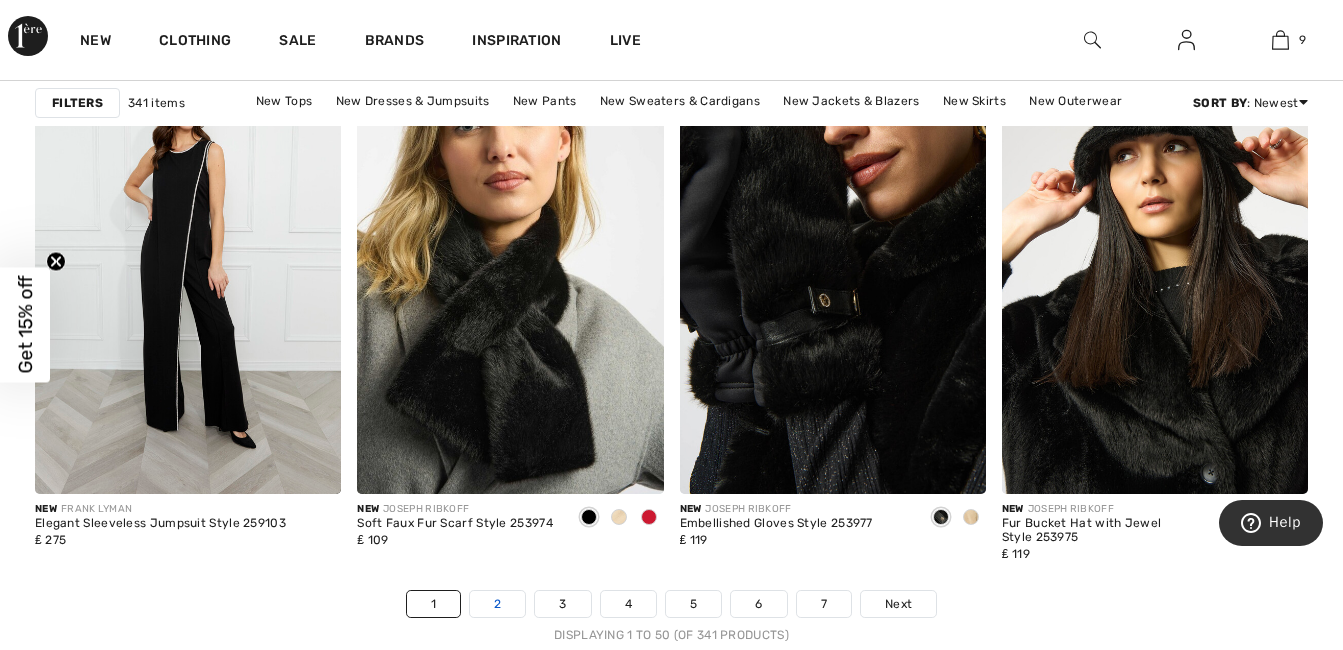 click on "2" at bounding box center (497, 604) 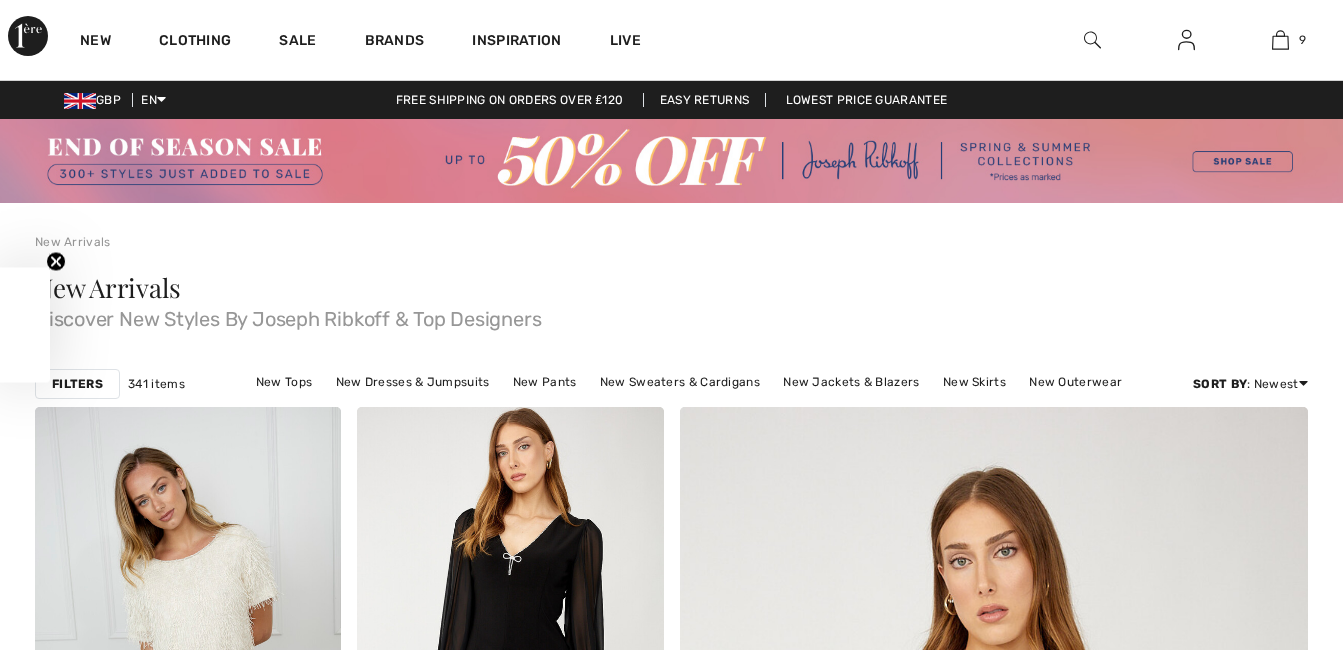 scroll, scrollTop: 0, scrollLeft: 0, axis: both 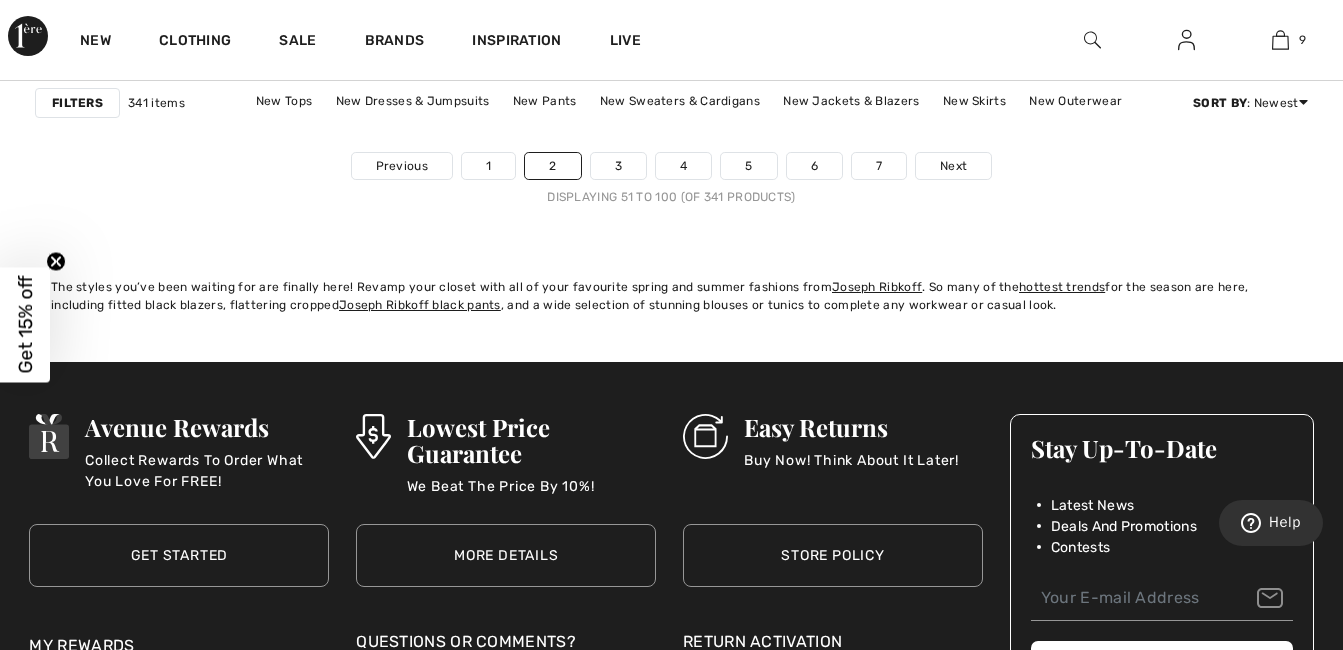 click on "New Arrivals
New Arrivals   Discover New Styles By Joseph Ribkoff & Top Designers
Filters
341 items
New Tops
New Dresses & Jumpsuits
New Pants
New Sweaters & Cardigans
New Jackets & Blazers
New Skirts
New Outerwear
Sort By : Newest
Price: High to Low
Price: Low to High
Newest
Best Sellers
New FRANK LYMAN
Fringe Pullover Style 259739
₤ 190
New FRANK LYMAN
V-Neck Mini Dress Style 254029
₤ 250
New" at bounding box center (671, -4234) 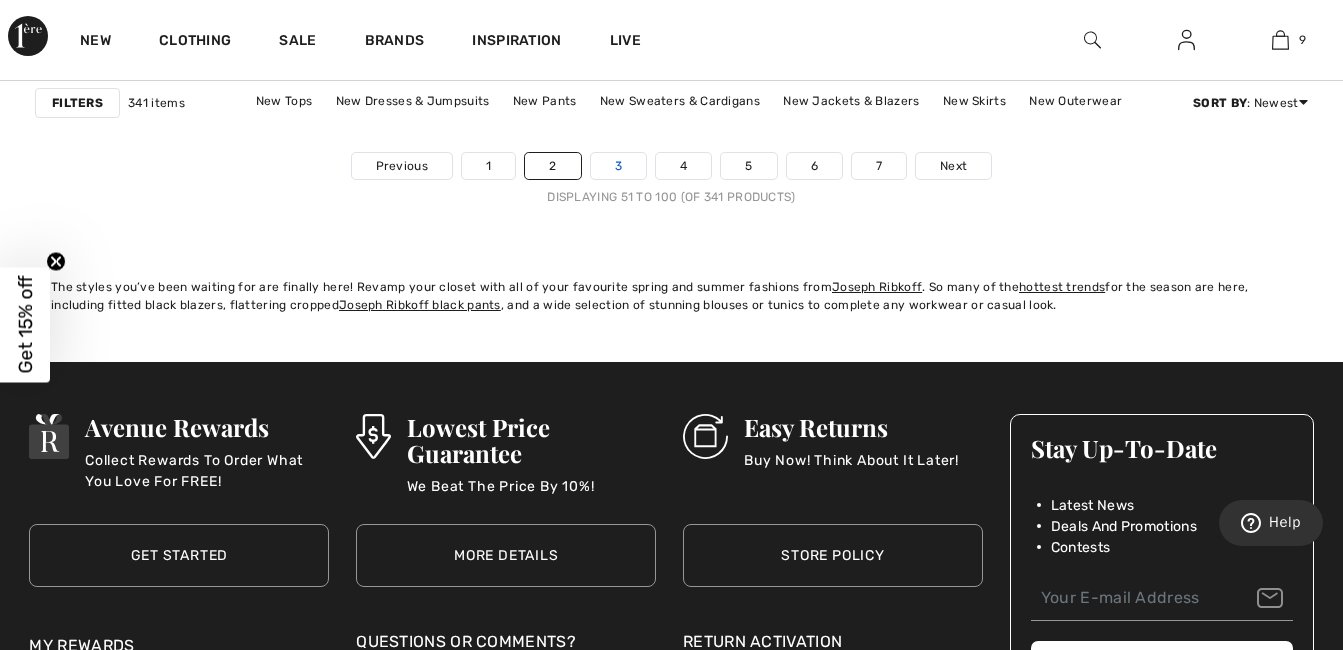 click on "3" at bounding box center (618, 166) 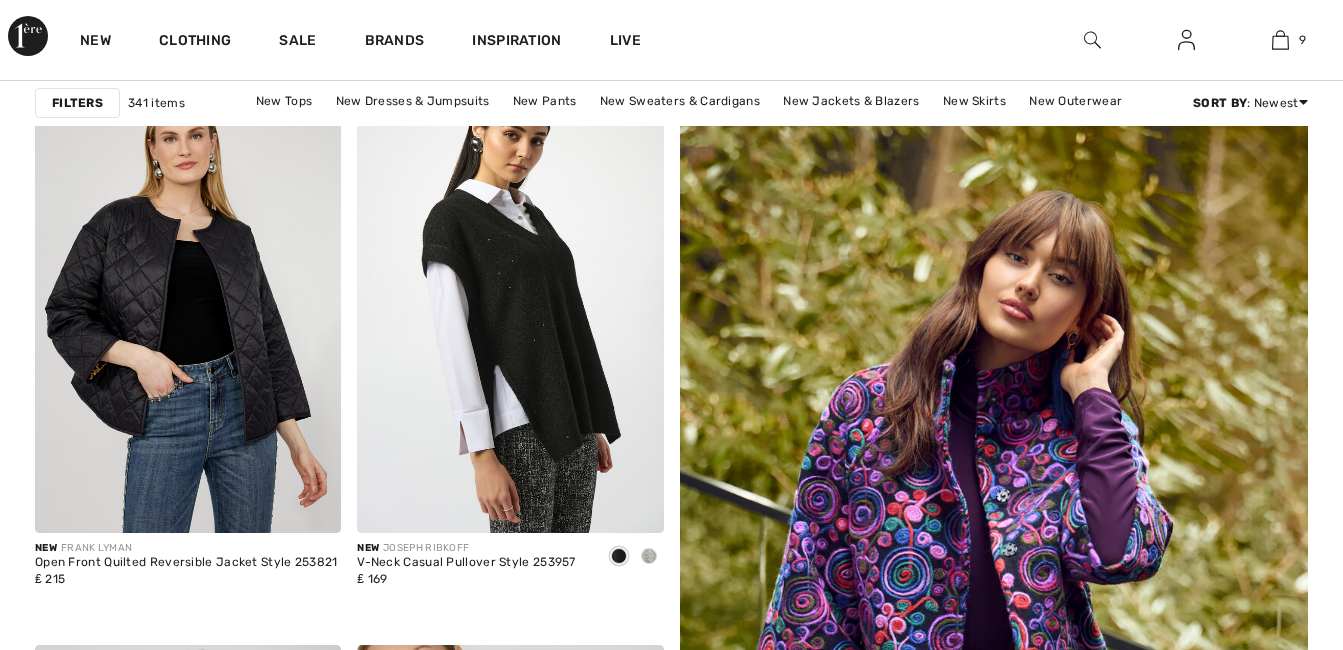 scroll, scrollTop: 333, scrollLeft: 0, axis: vertical 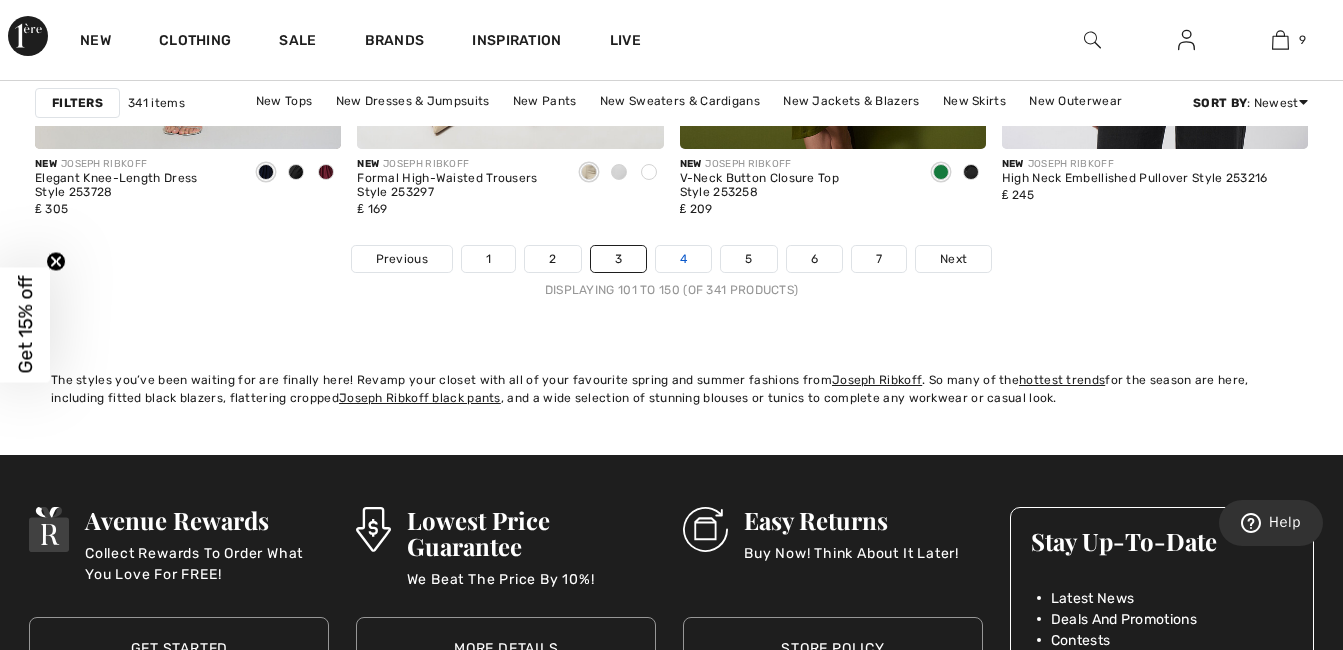 click on "4" at bounding box center [683, 259] 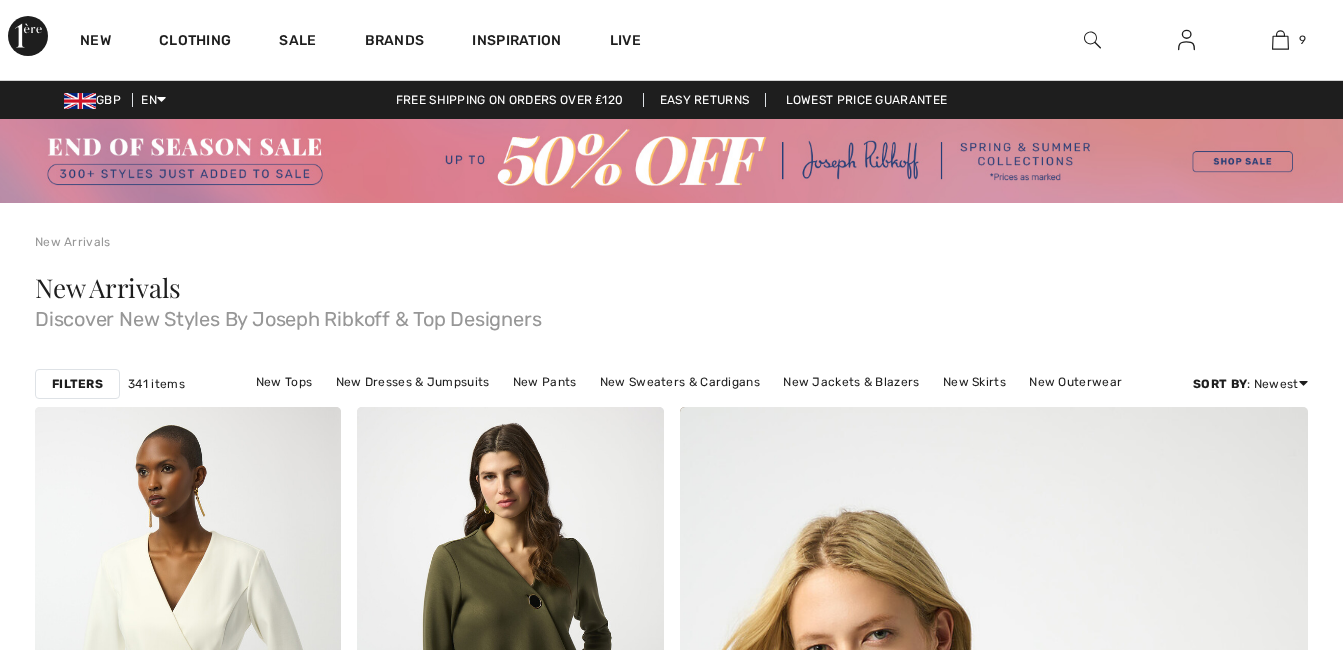 checkbox on "true" 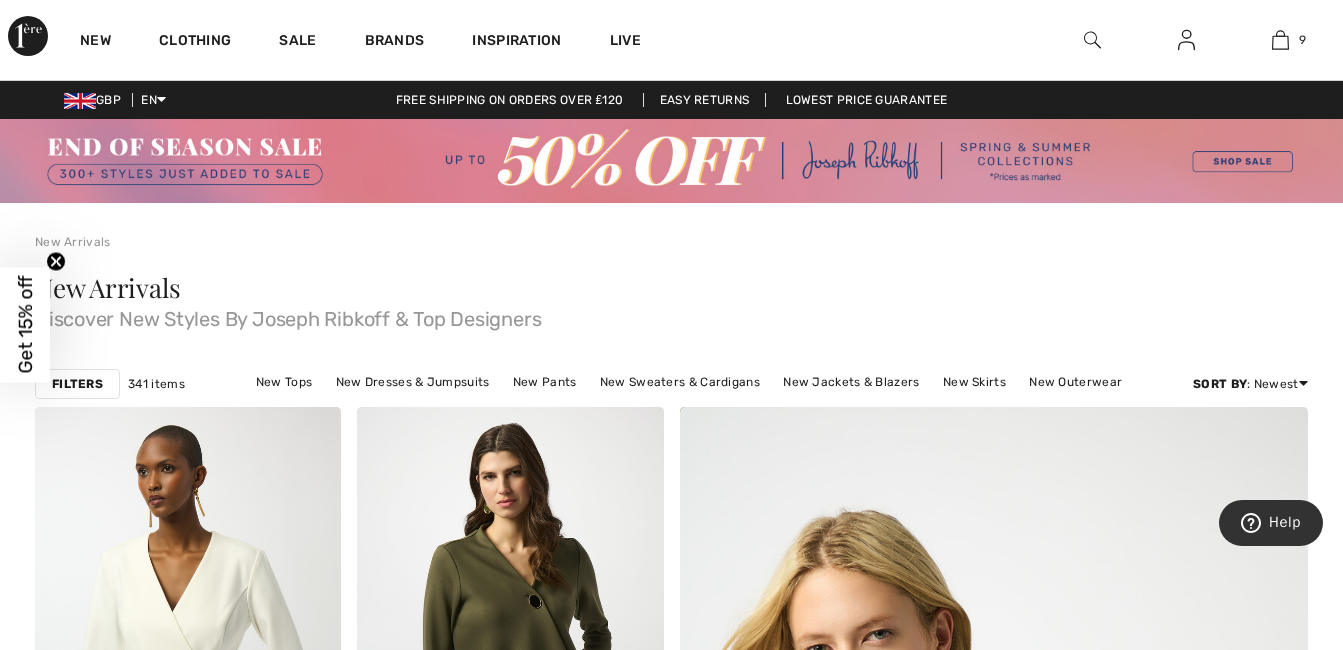 scroll, scrollTop: 0, scrollLeft: 0, axis: both 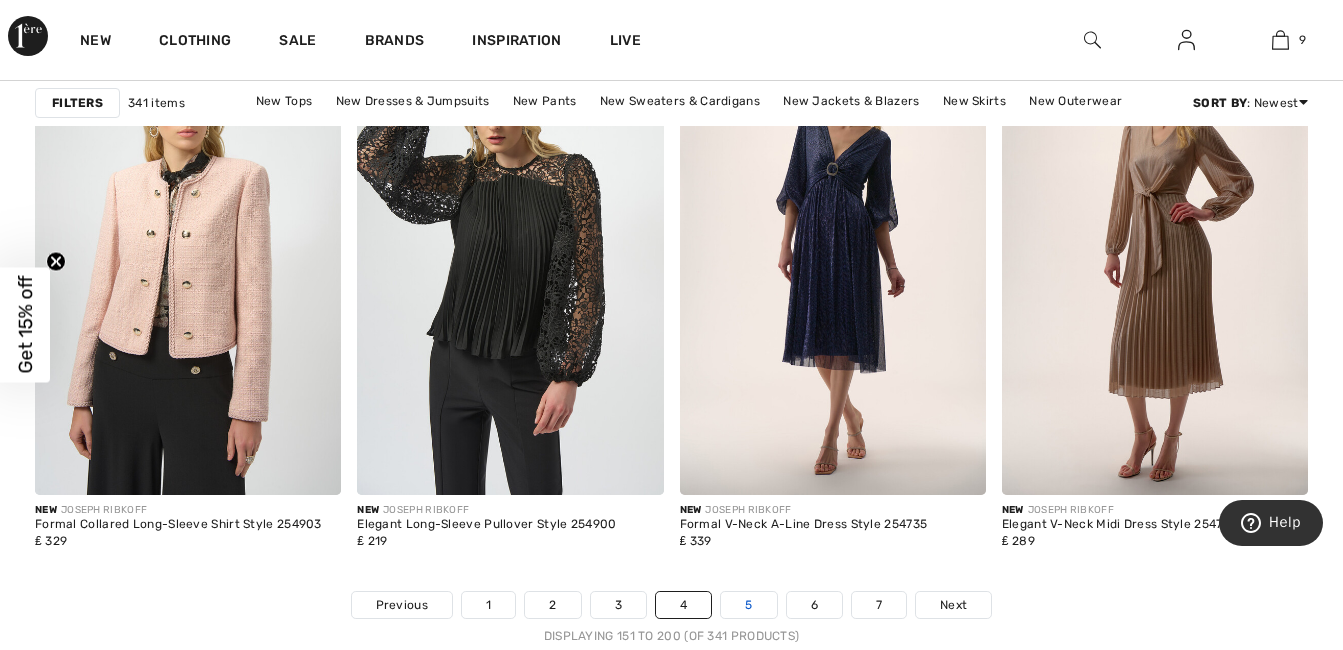 click on "5" at bounding box center [748, 605] 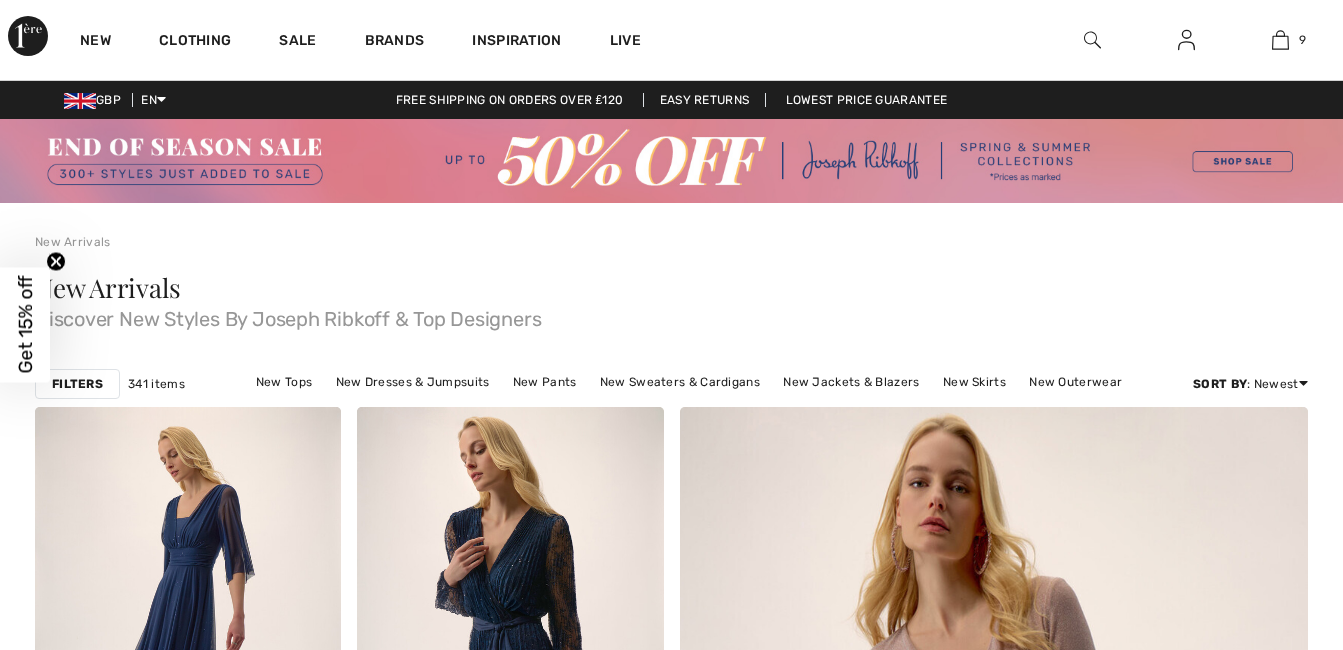 scroll, scrollTop: 347, scrollLeft: 0, axis: vertical 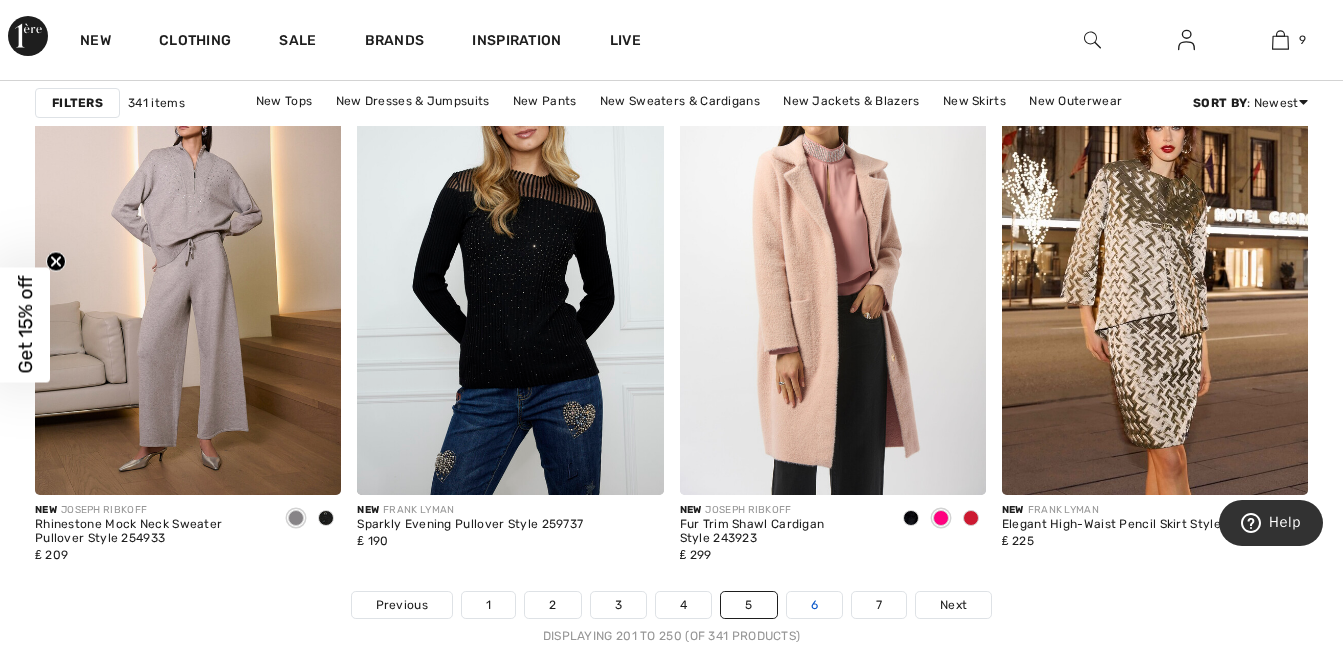 click on "6" at bounding box center [814, 605] 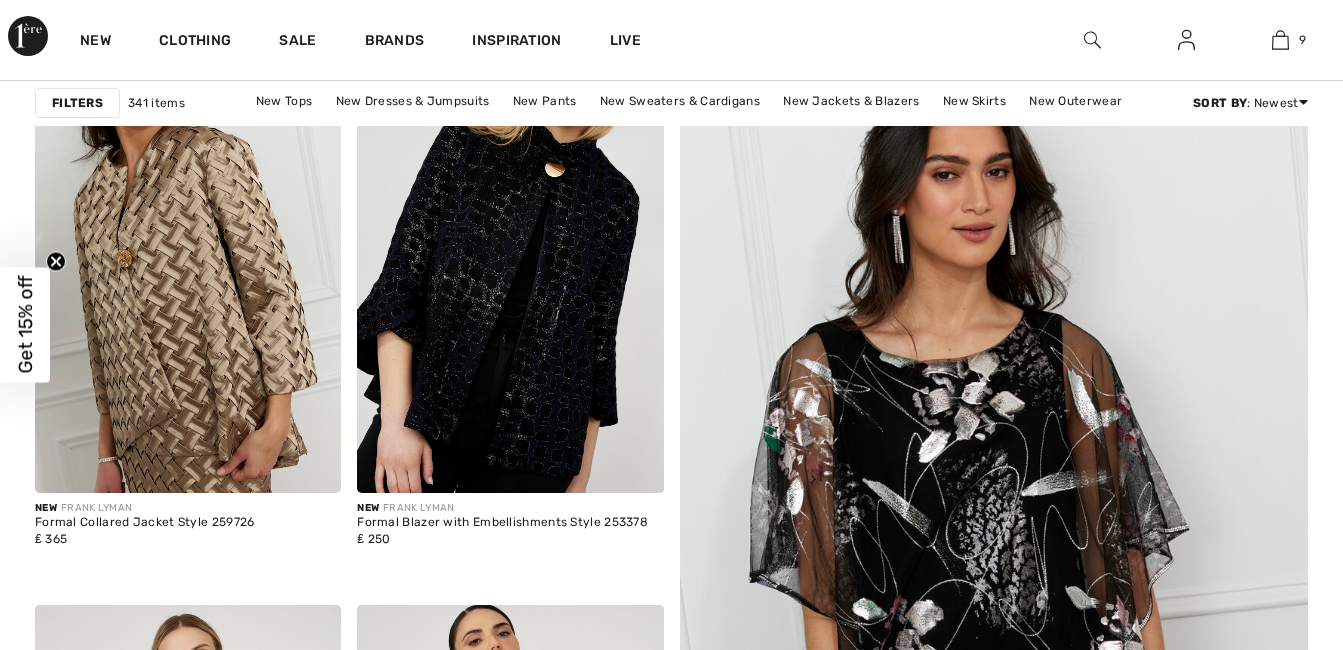 scroll, scrollTop: 373, scrollLeft: 0, axis: vertical 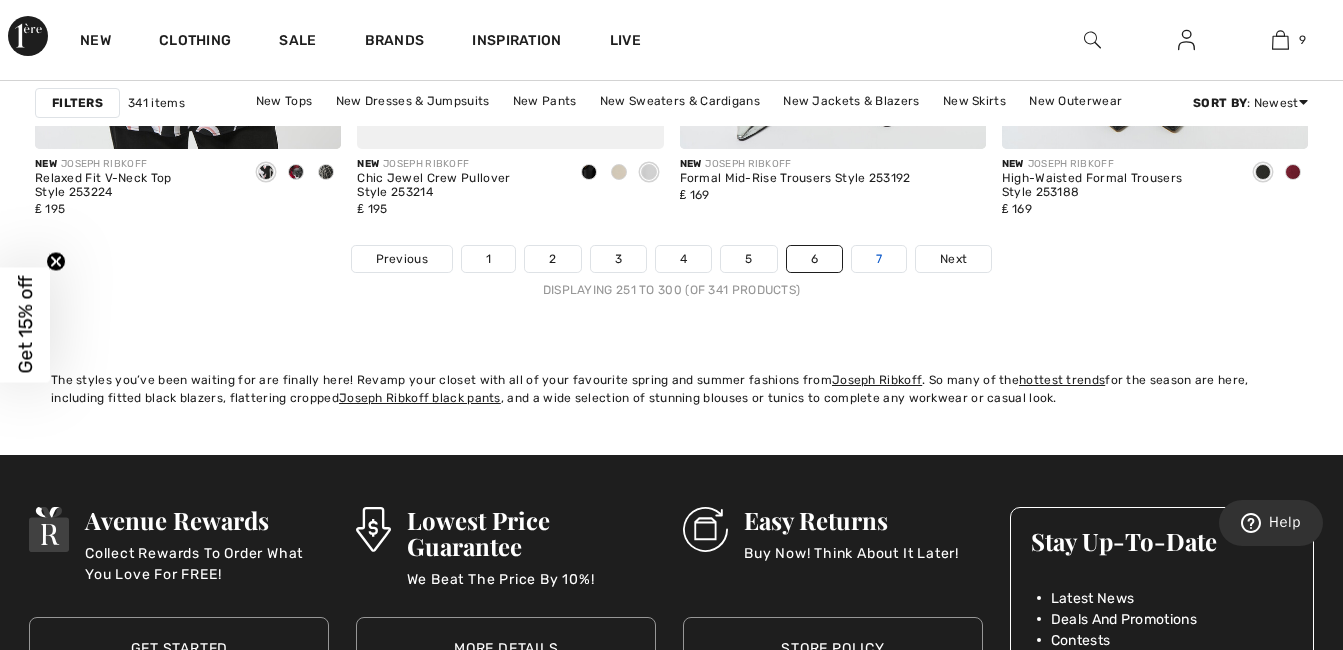 click on "7" at bounding box center (879, 259) 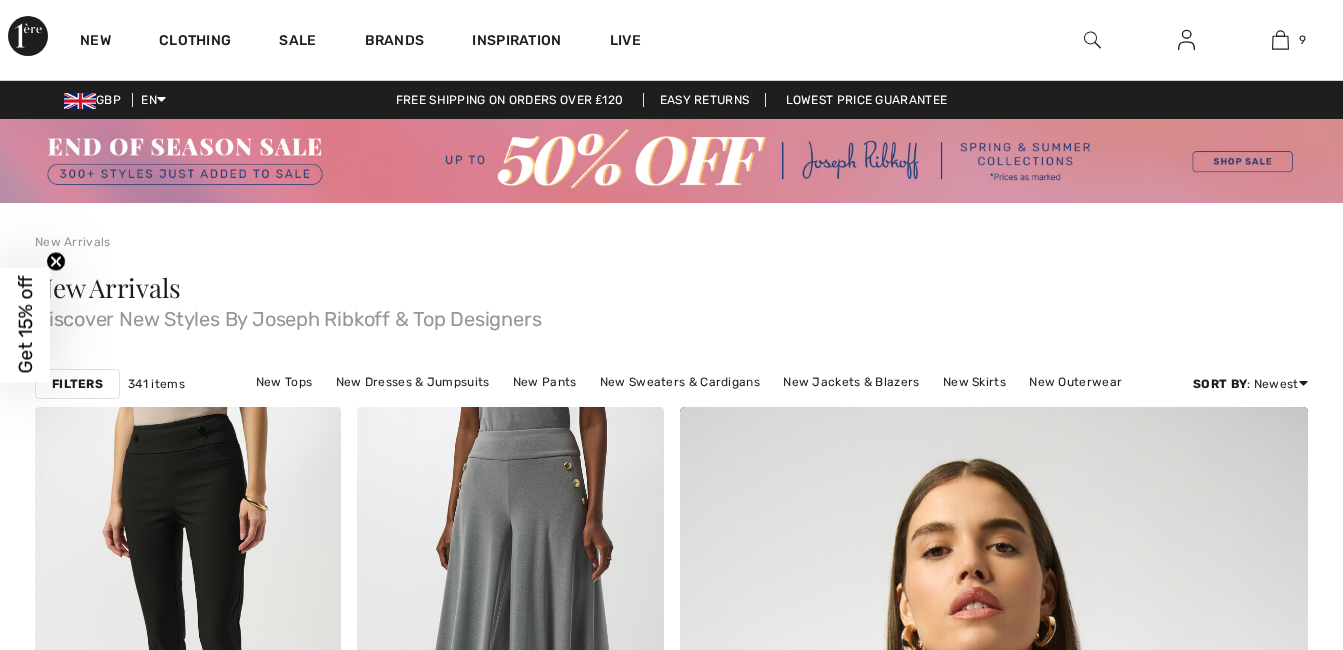 scroll, scrollTop: 187, scrollLeft: 0, axis: vertical 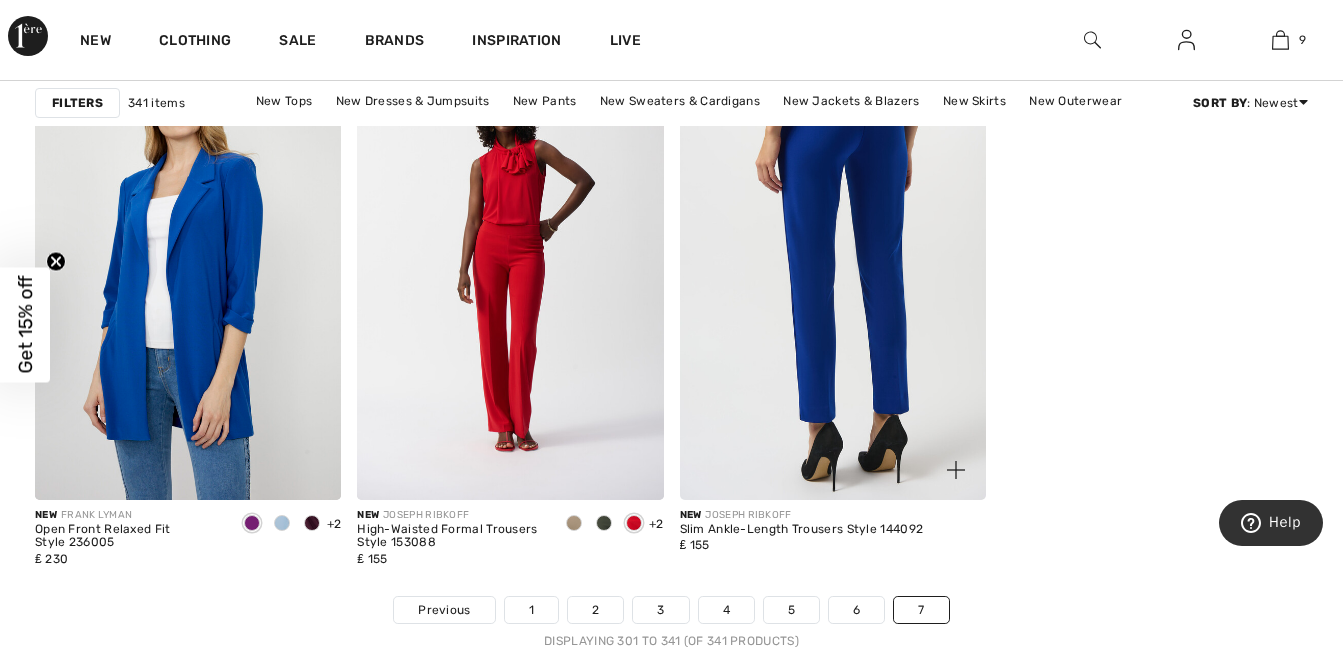 click at bounding box center [833, 269] 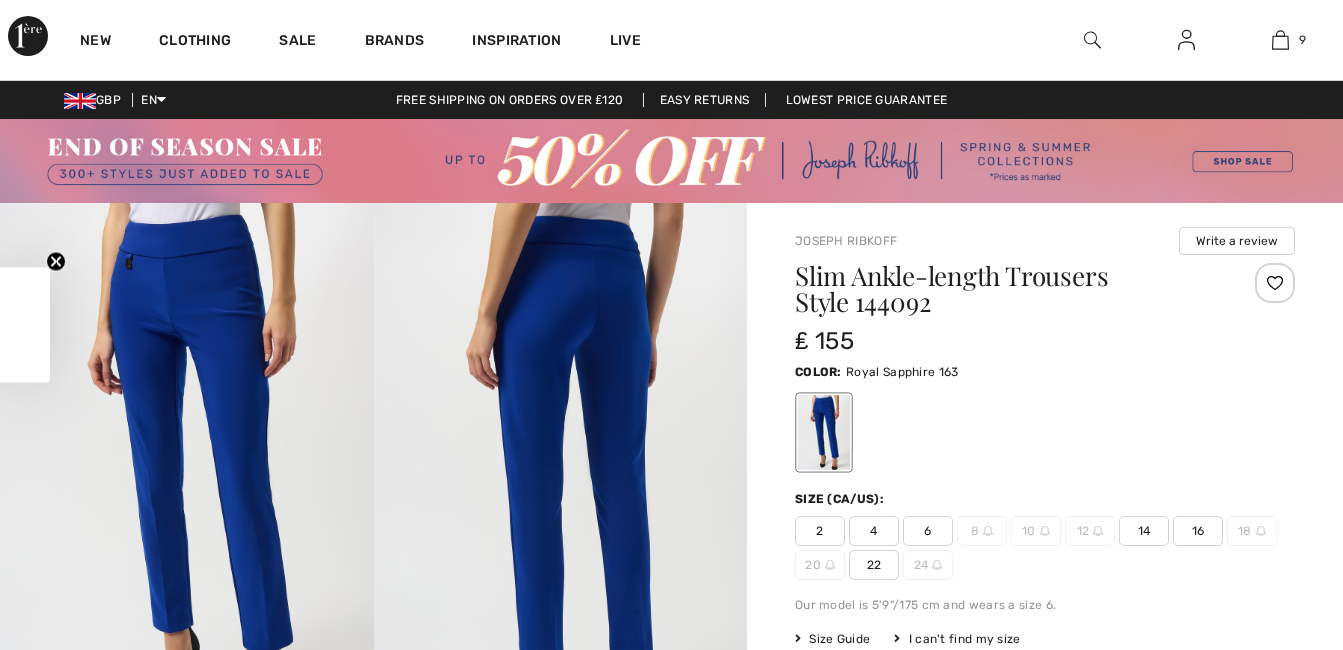 scroll, scrollTop: 0, scrollLeft: 0, axis: both 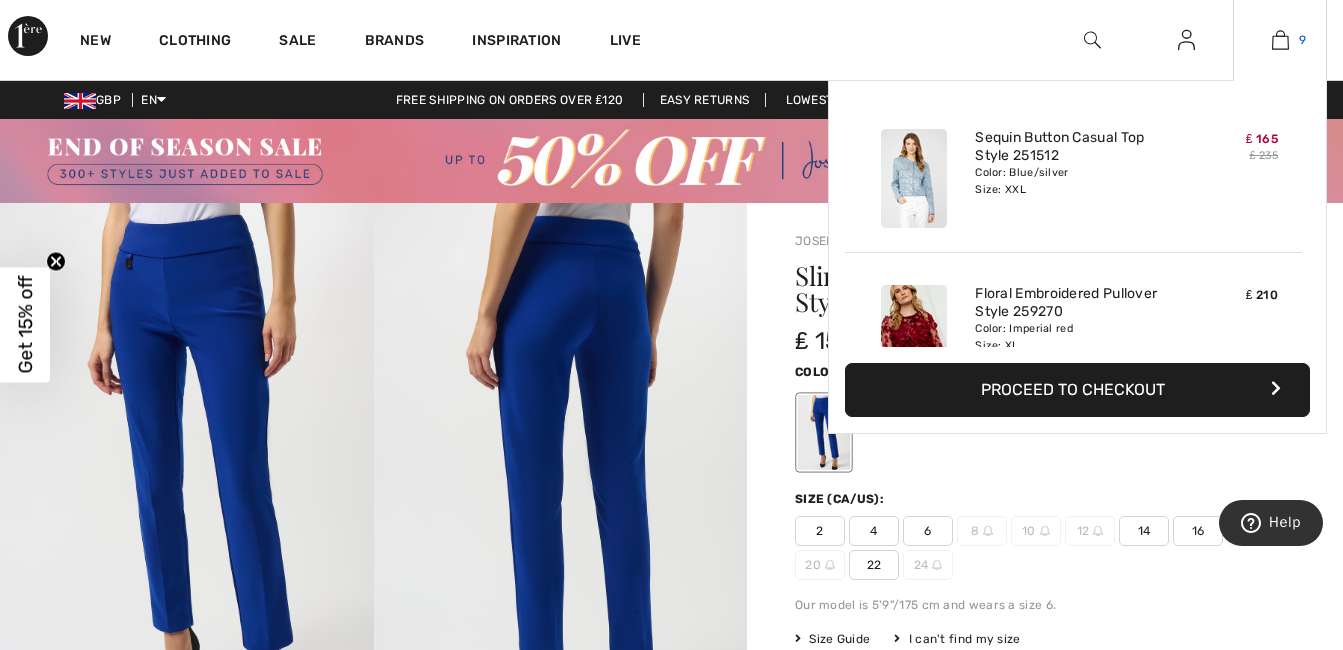 click at bounding box center [1280, 40] 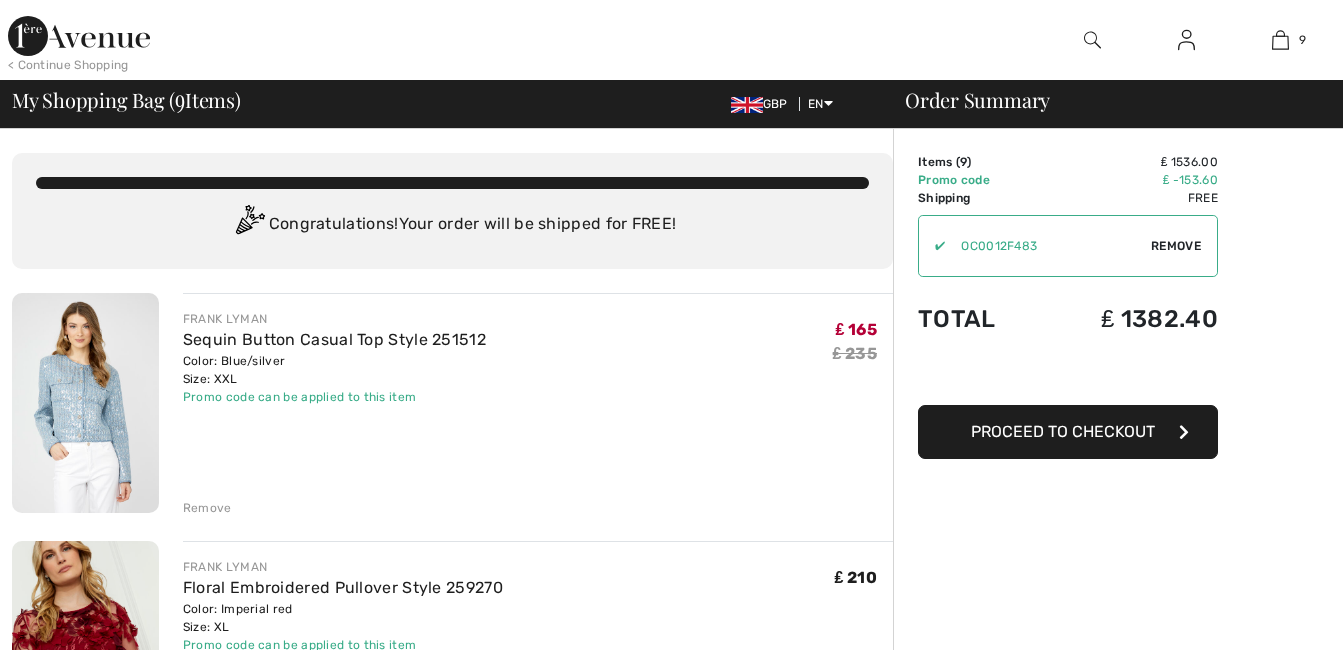 scroll, scrollTop: 0, scrollLeft: 0, axis: both 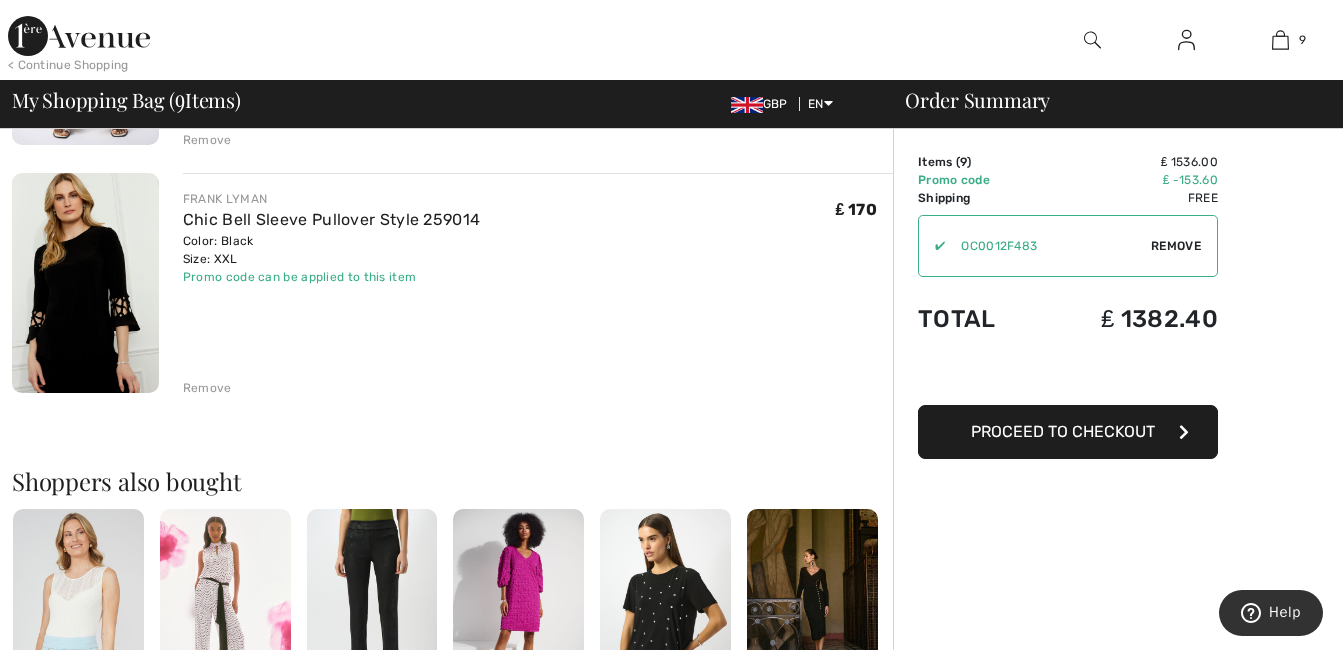 click on "< Continue Shopping" at bounding box center [68, 65] 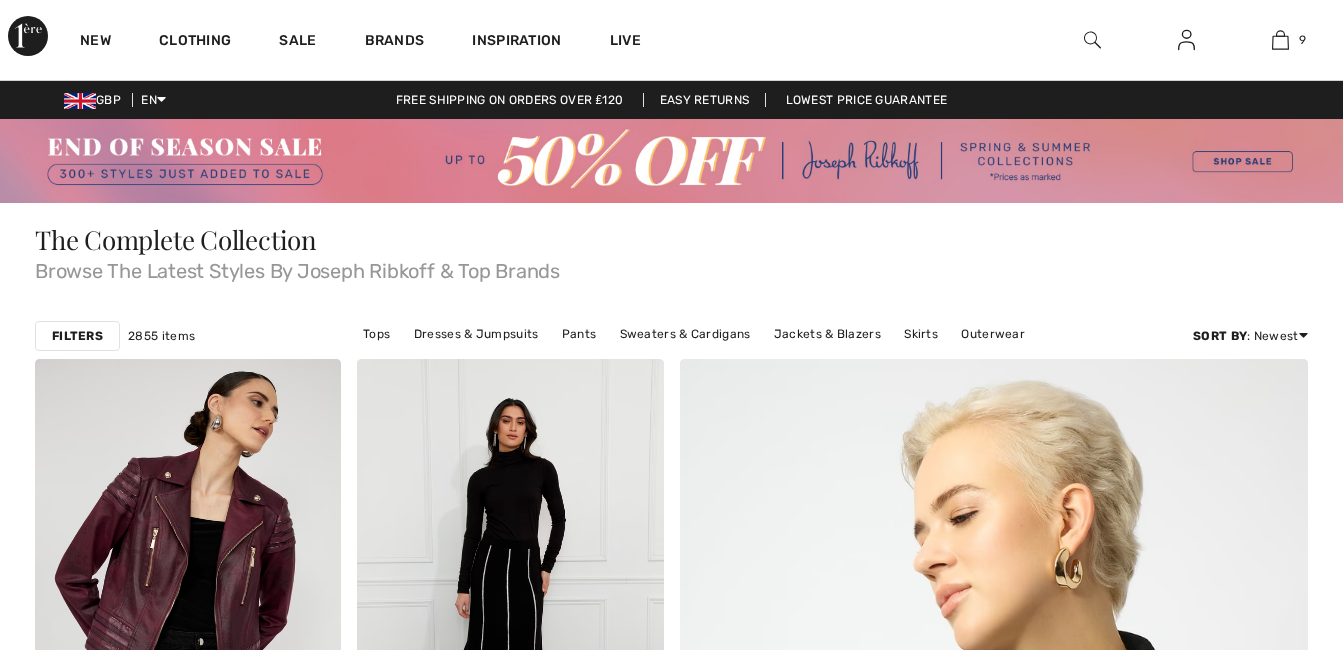 scroll, scrollTop: 0, scrollLeft: 0, axis: both 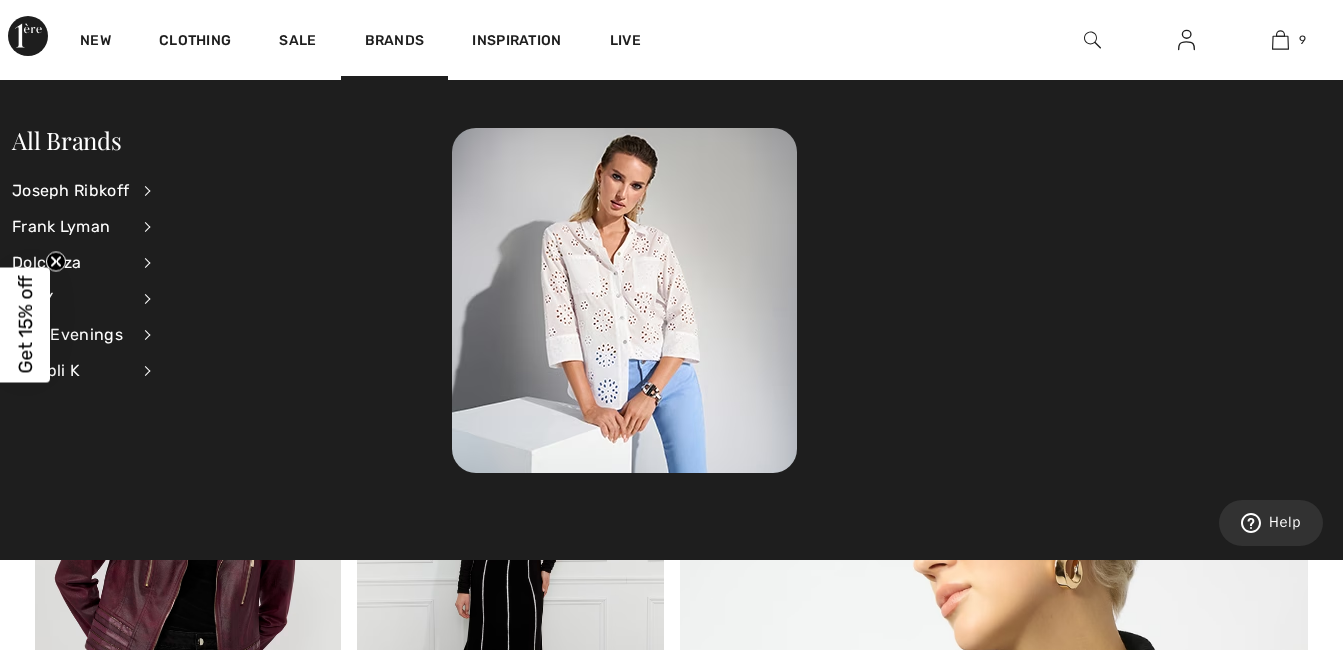 click on "[FIRST] [LAST]
View All
Accessories
Dresses & Jumpsuits
Jackets & Blazers
Outerwear
Pants
Skirts
Sweaters & Cardigans
Tops" at bounding box center (94, 227) 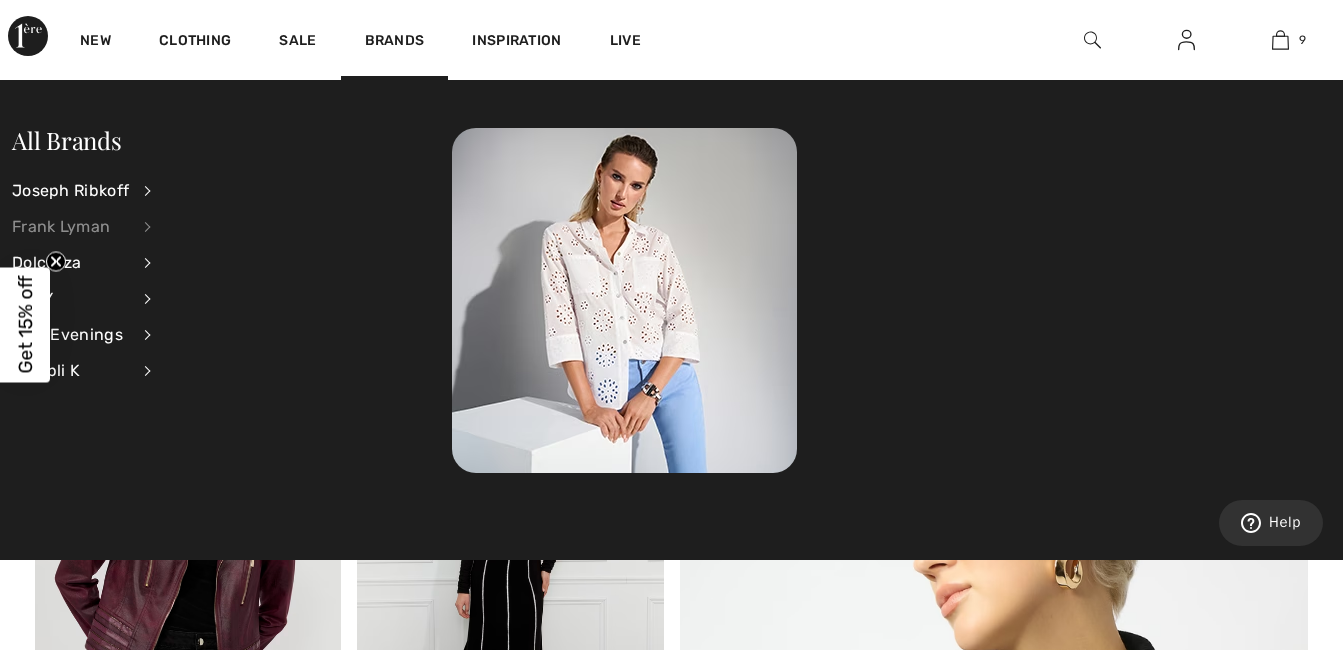 click on "Frank Lyman" at bounding box center (70, 227) 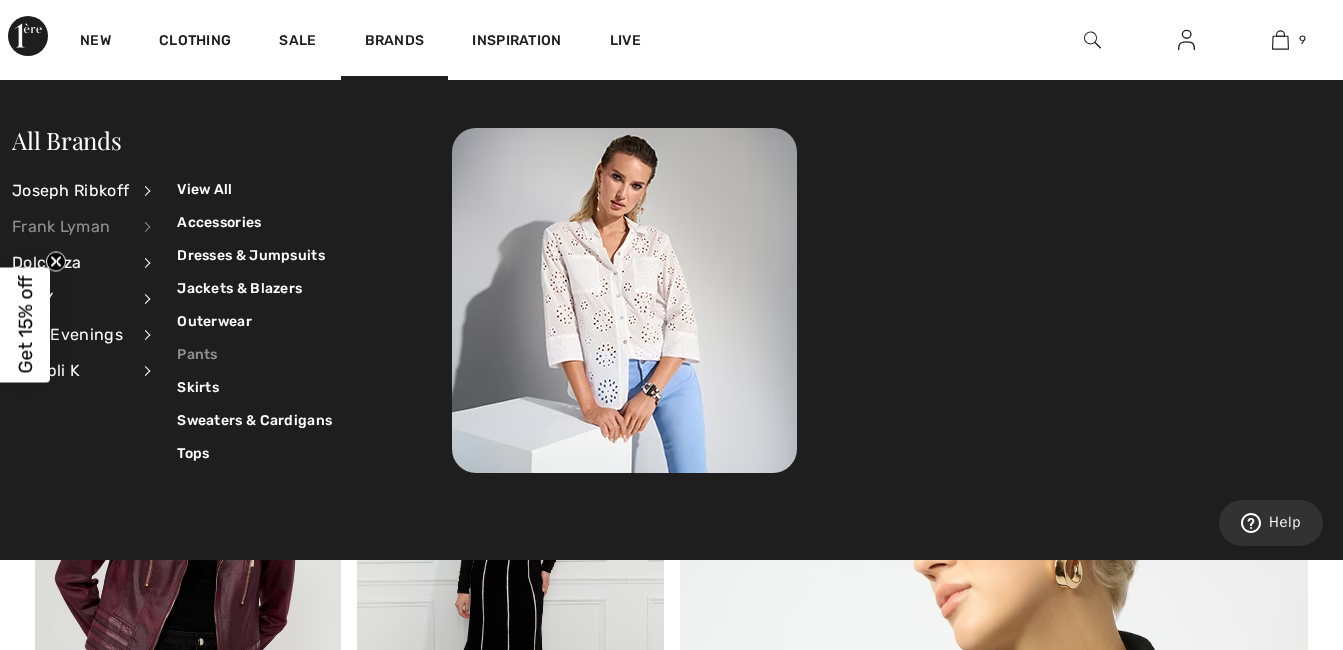 click on "Pants" at bounding box center [254, 354] 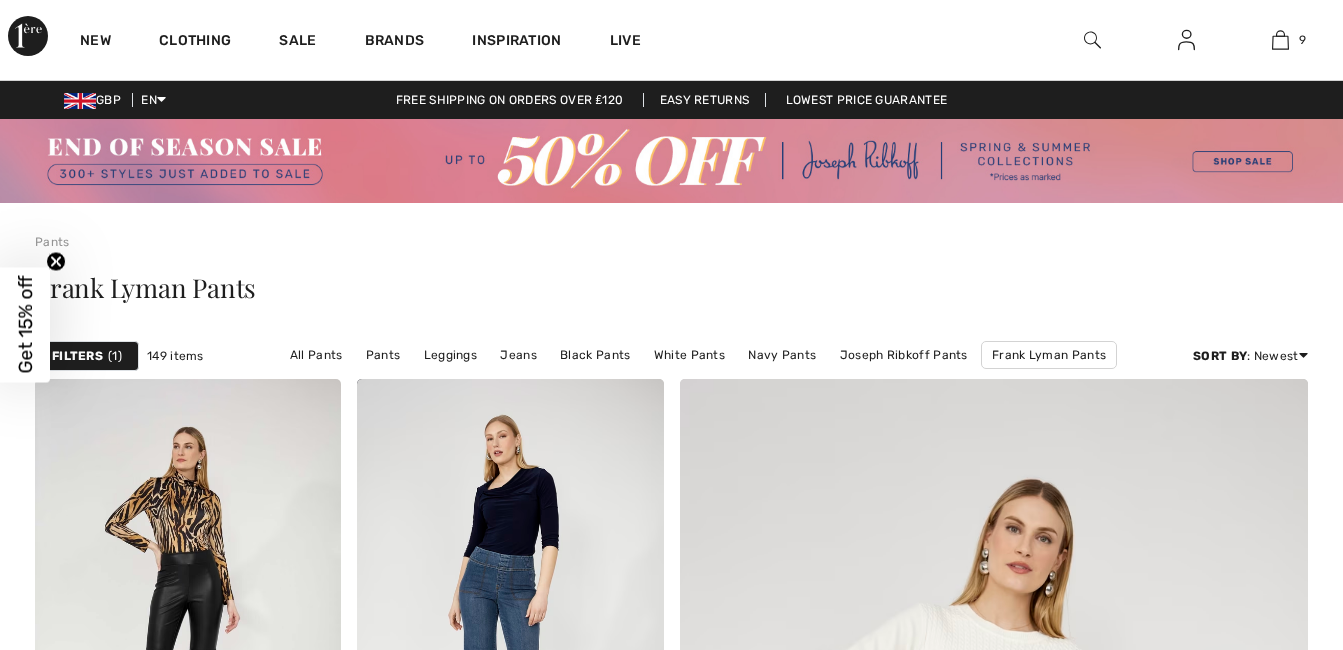 scroll, scrollTop: 0, scrollLeft: 0, axis: both 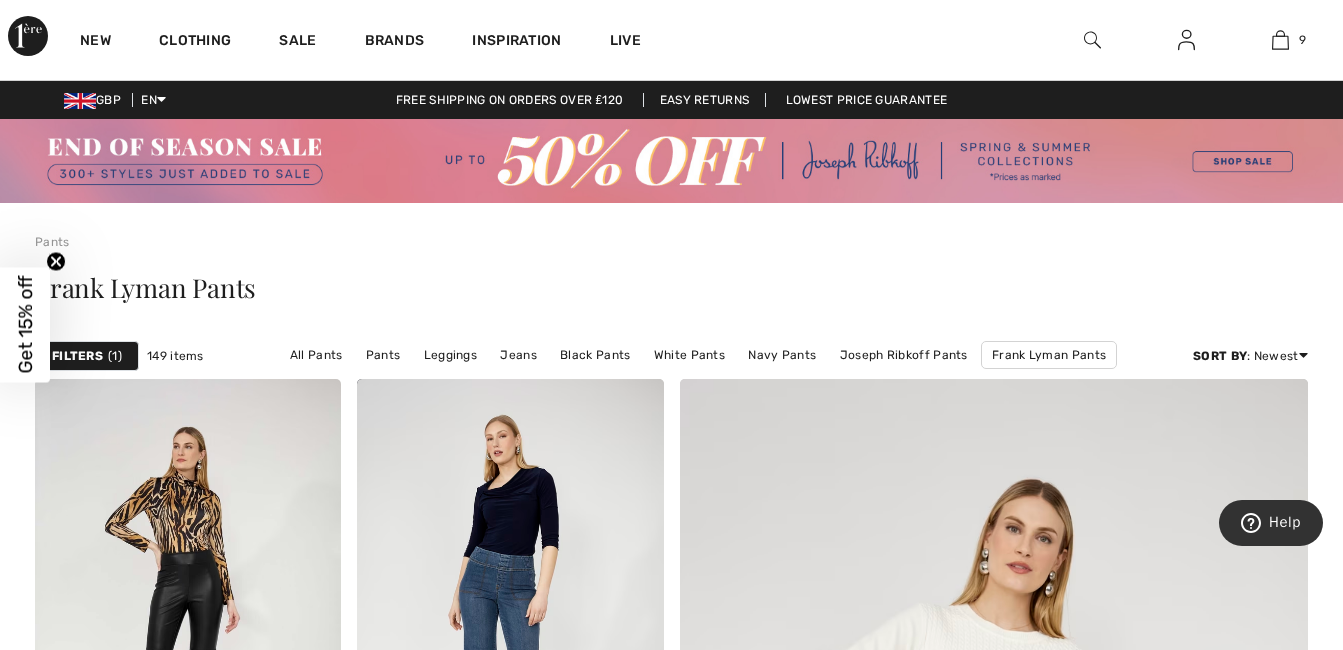 click on "Filters" at bounding box center (77, 356) 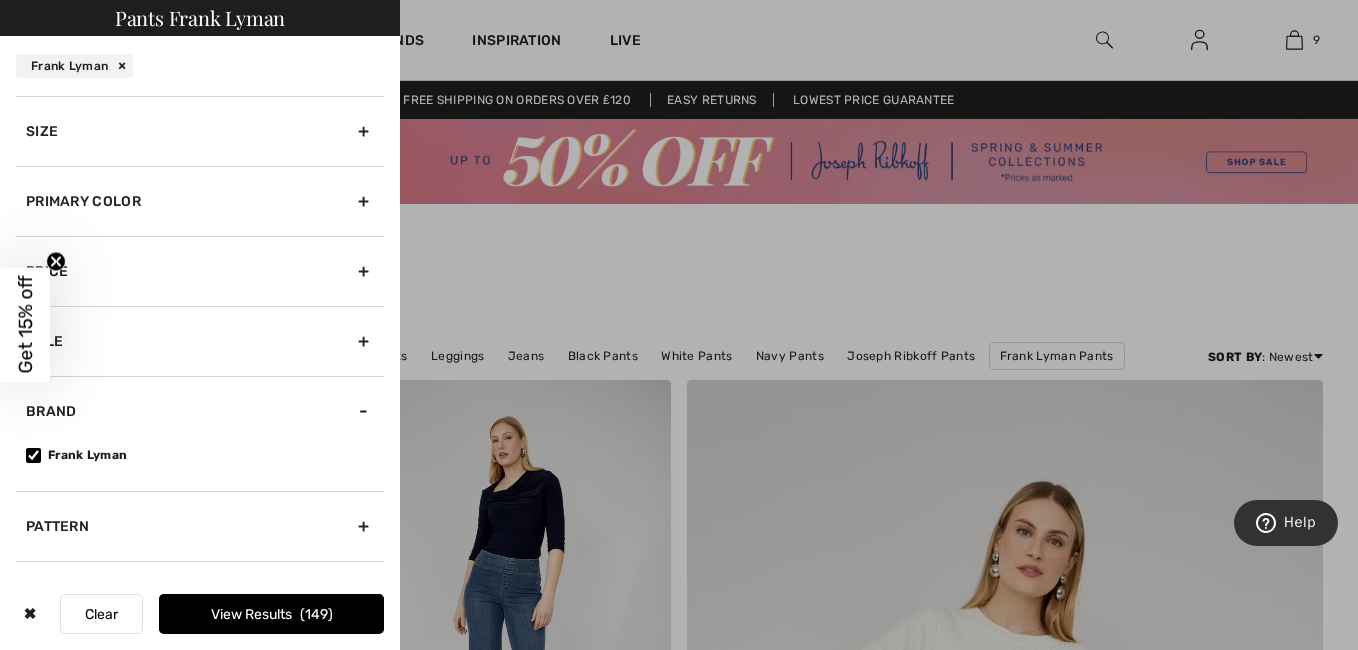 click on "Primary Color" at bounding box center (200, 201) 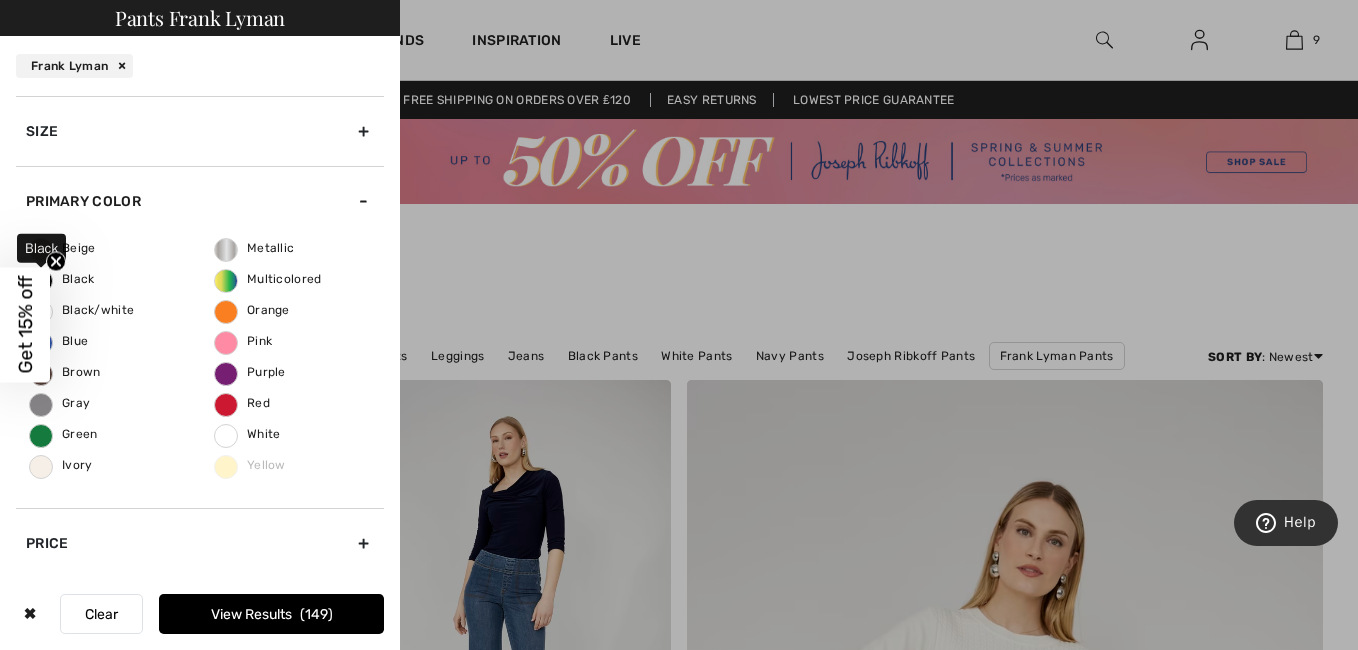 click on "Black" at bounding box center [62, 279] 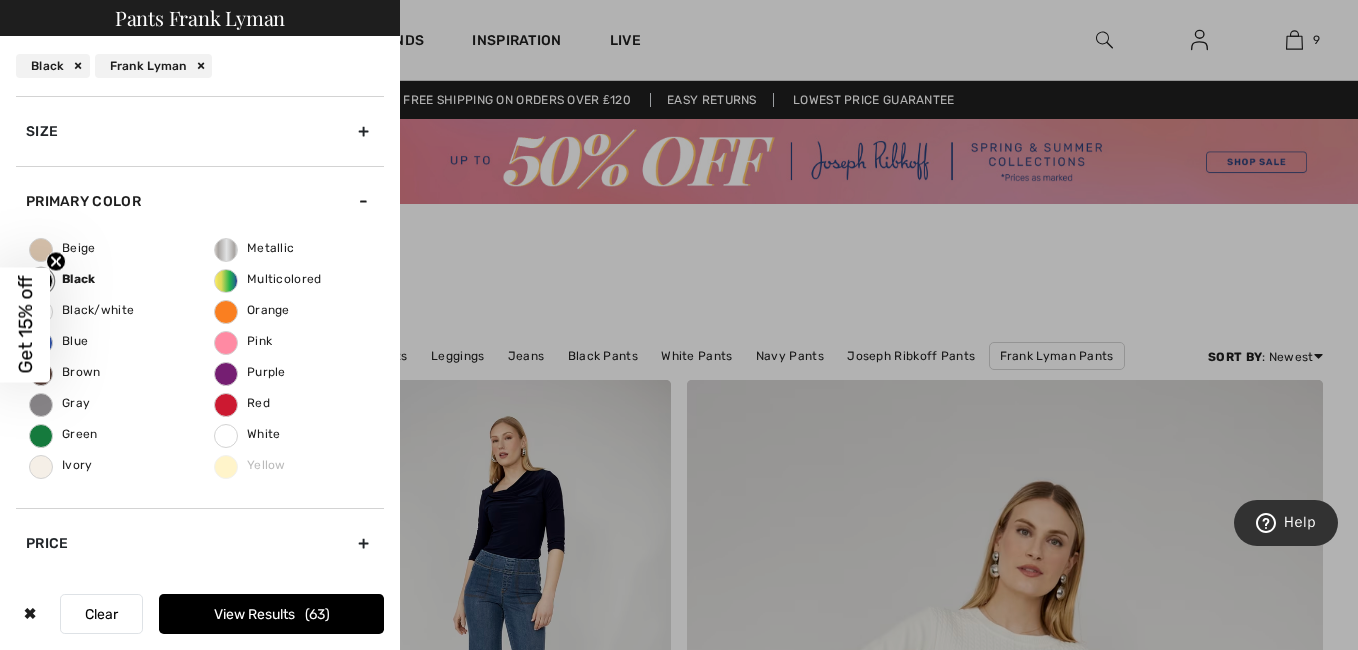 click on "View Results 63" at bounding box center (271, 614) 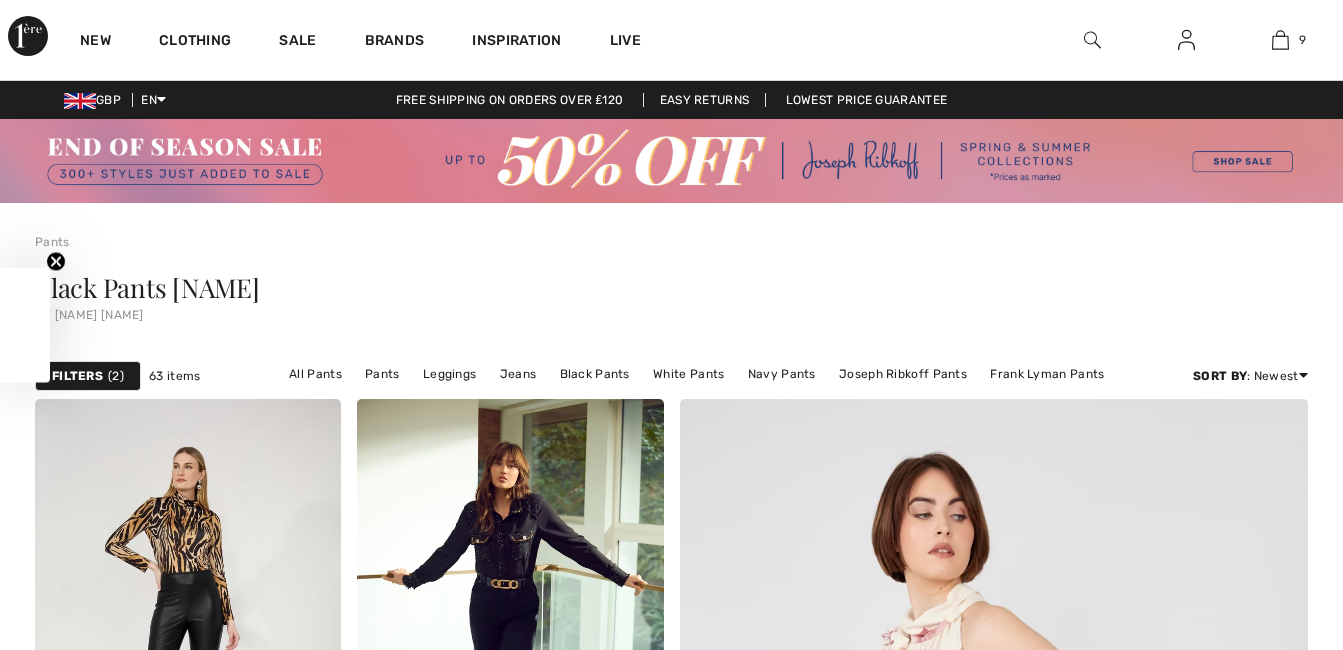 scroll, scrollTop: 0, scrollLeft: 0, axis: both 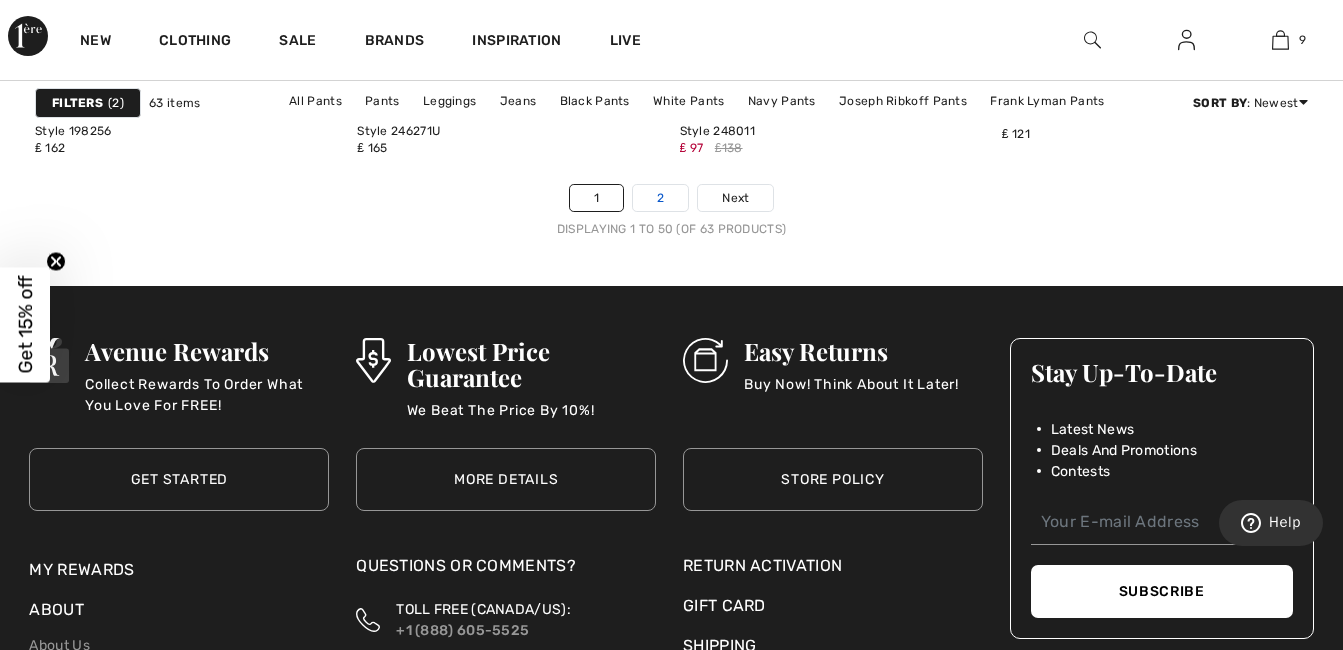 click on "2" at bounding box center (660, 198) 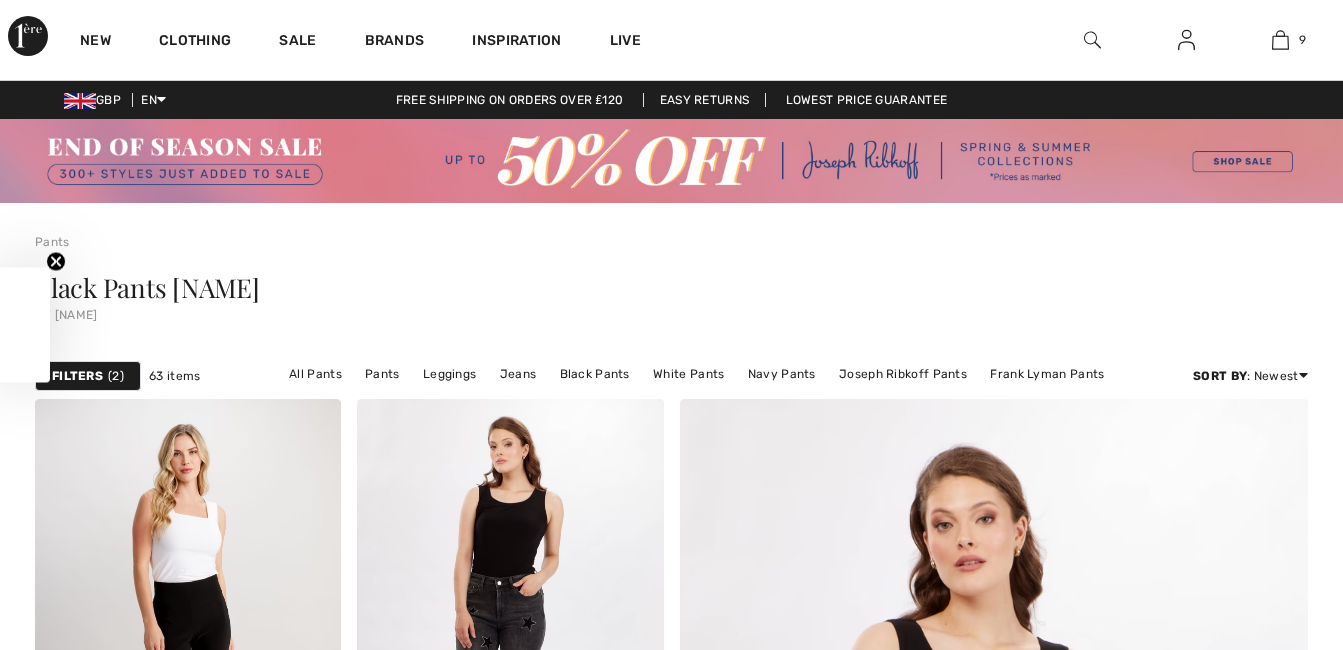 scroll, scrollTop: 0, scrollLeft: 0, axis: both 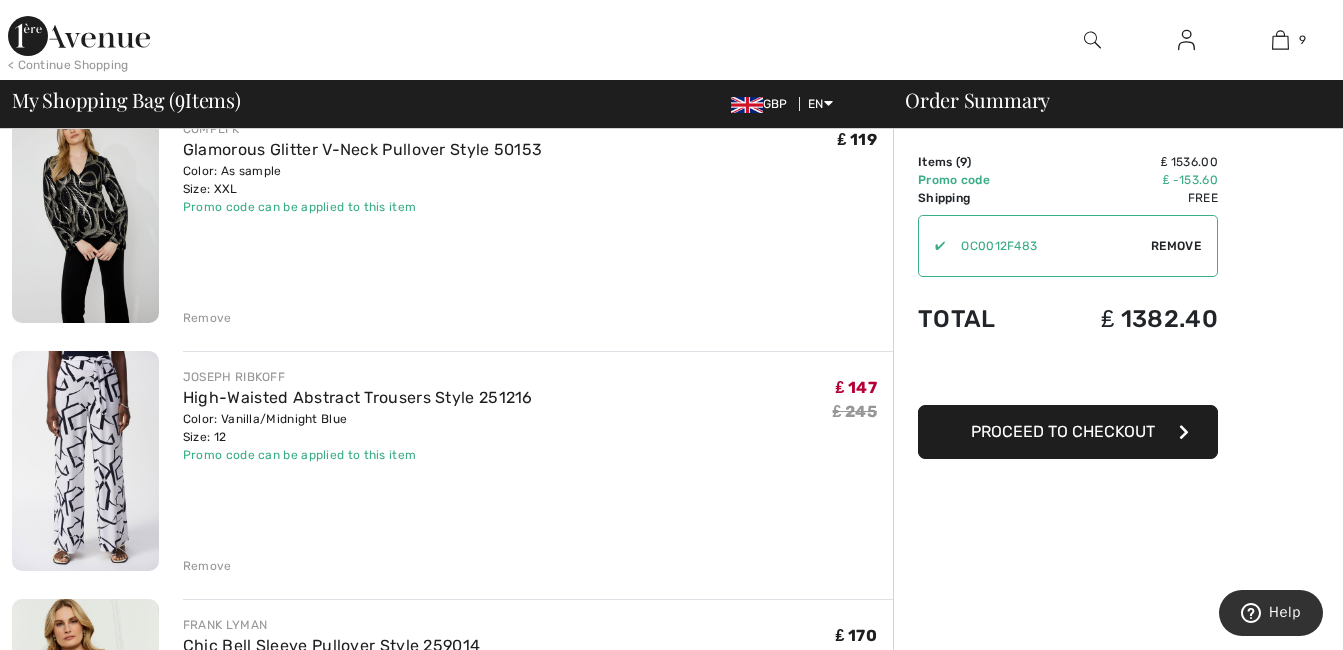 click on "Remove" at bounding box center (207, 318) 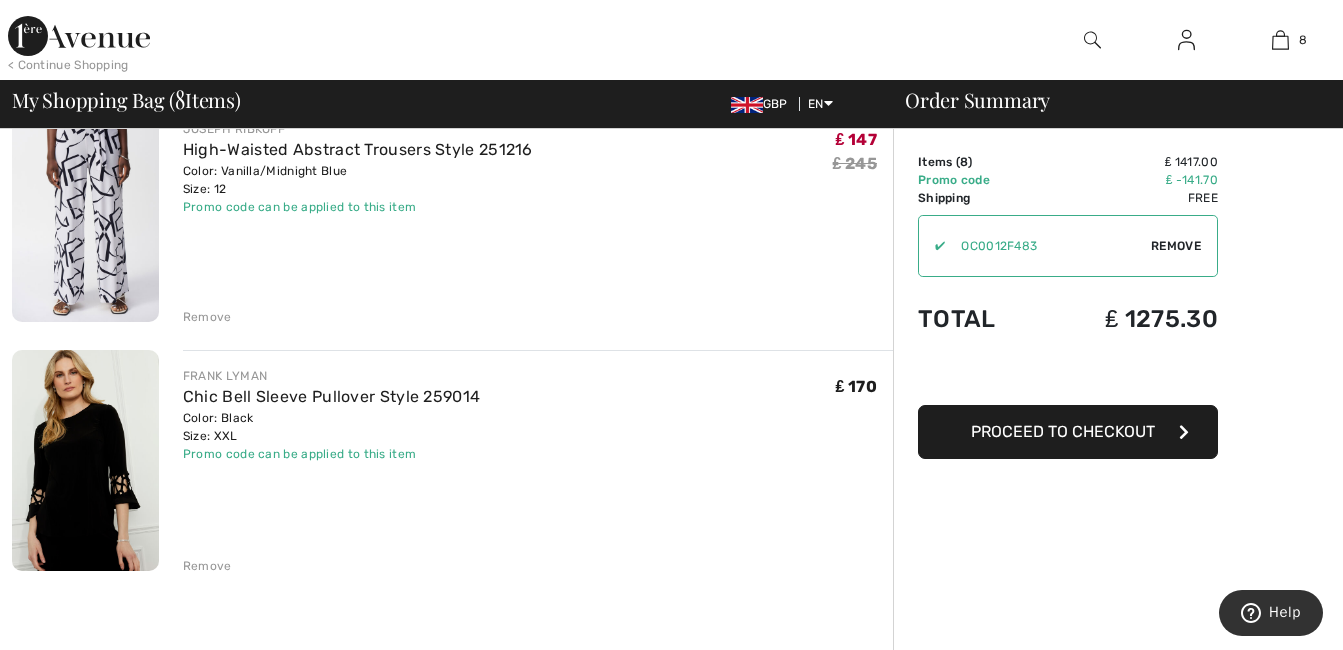 scroll, scrollTop: 1655, scrollLeft: 0, axis: vertical 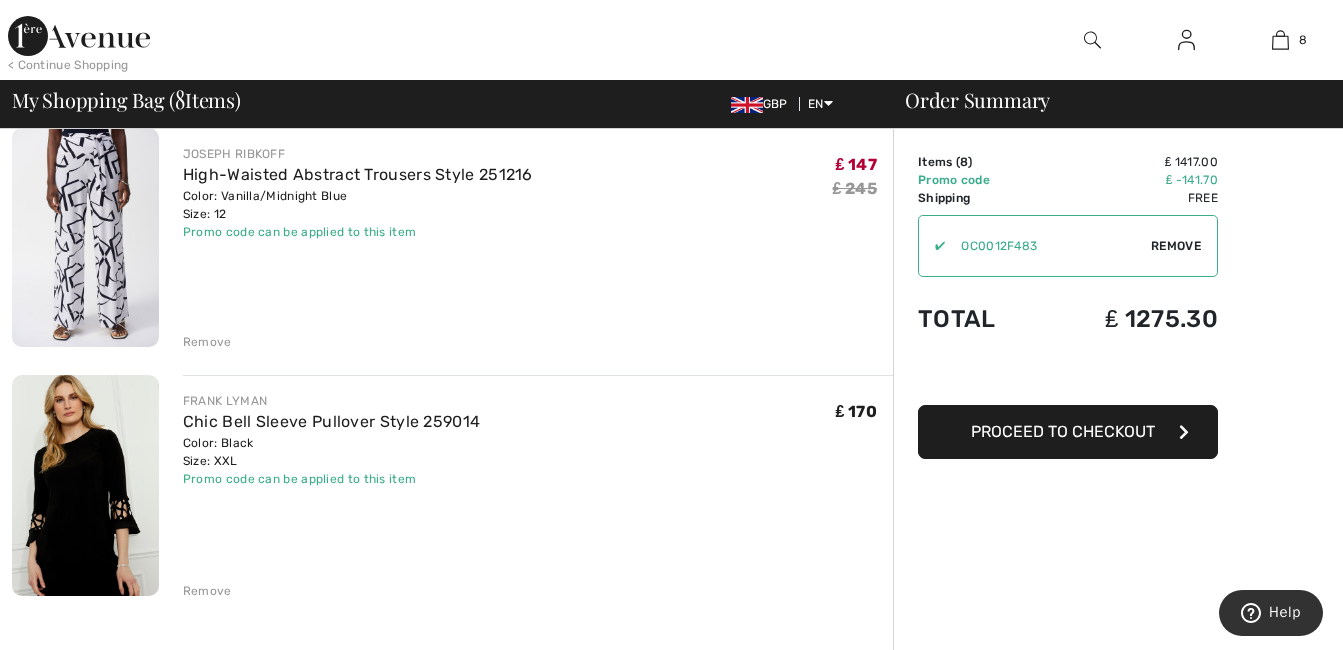 click at bounding box center [85, 485] 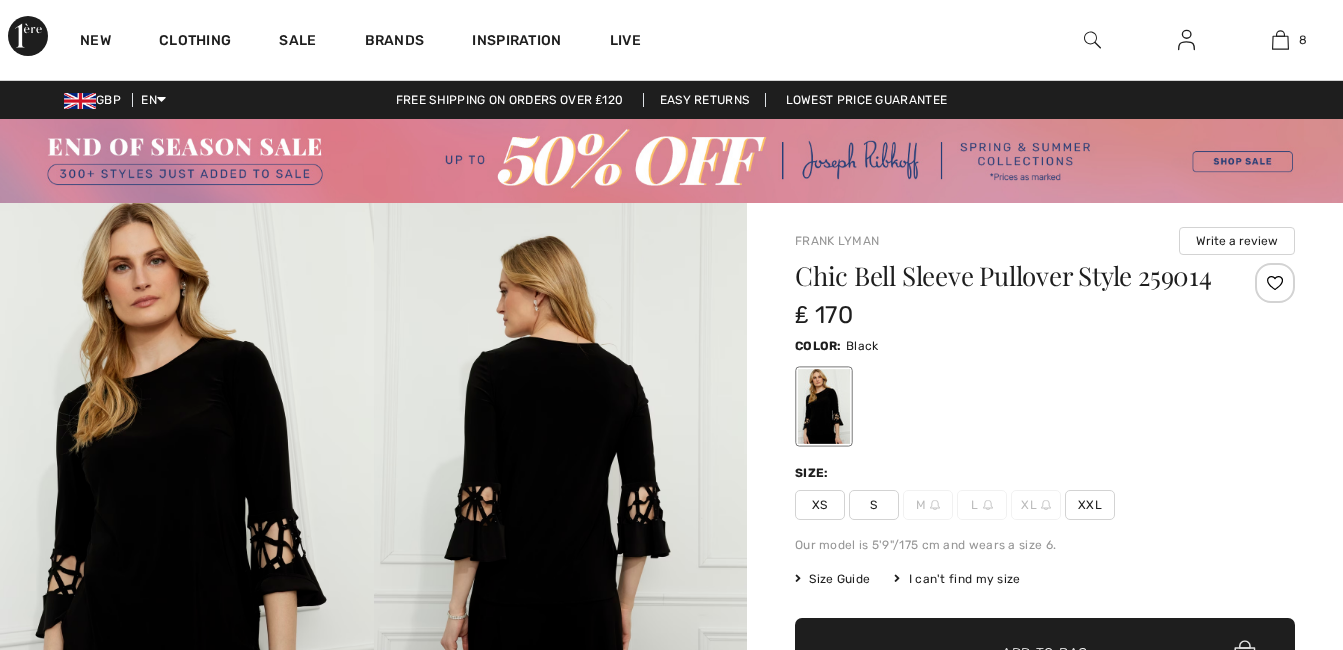 scroll, scrollTop: 0, scrollLeft: 0, axis: both 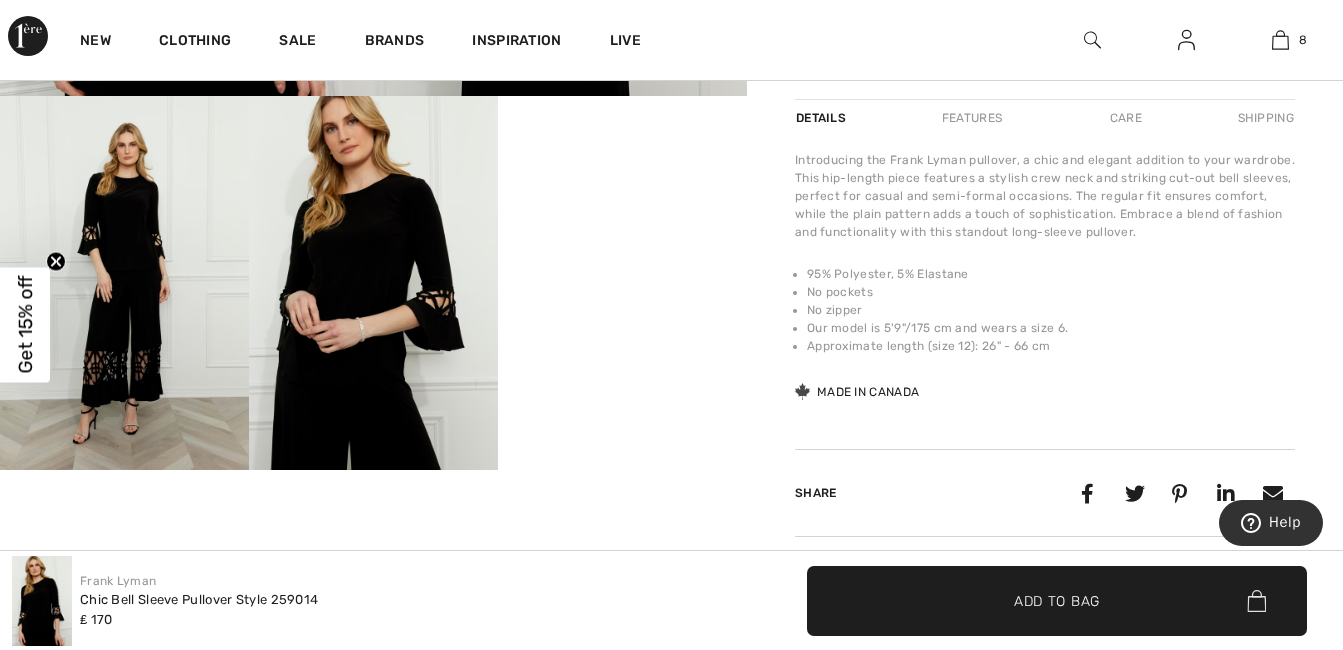 click at bounding box center (124, 283) 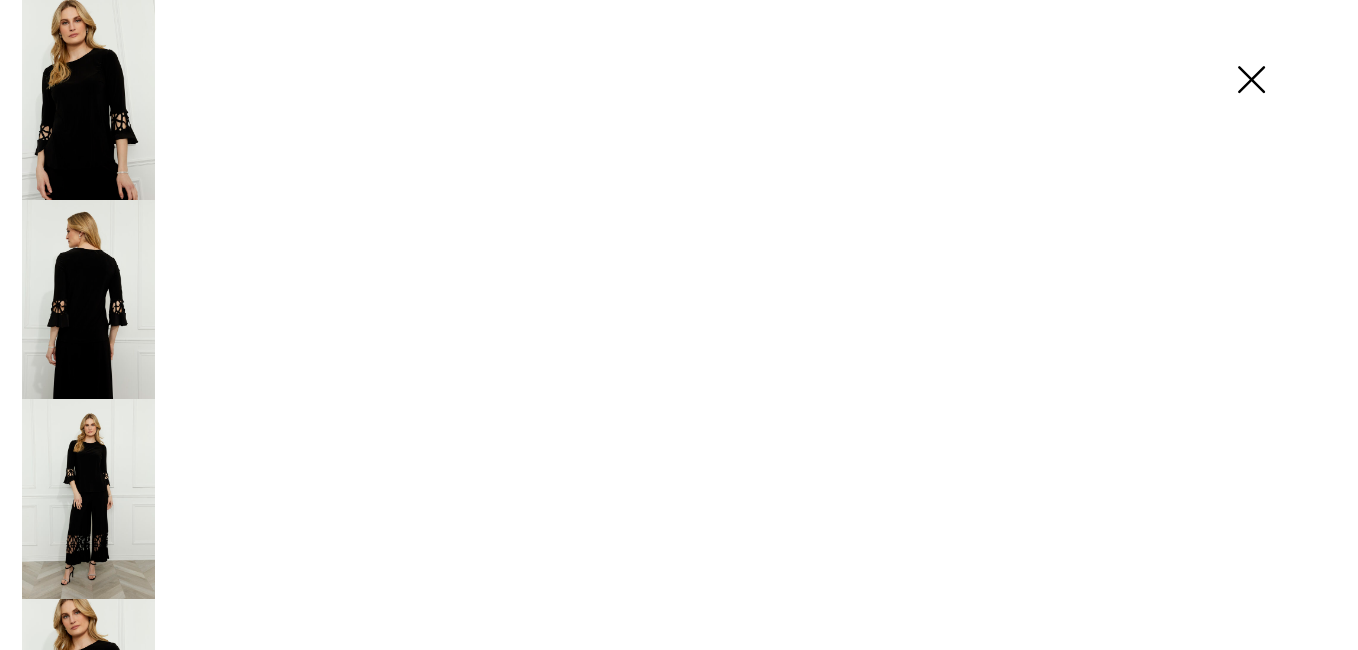 scroll, scrollTop: 668, scrollLeft: 0, axis: vertical 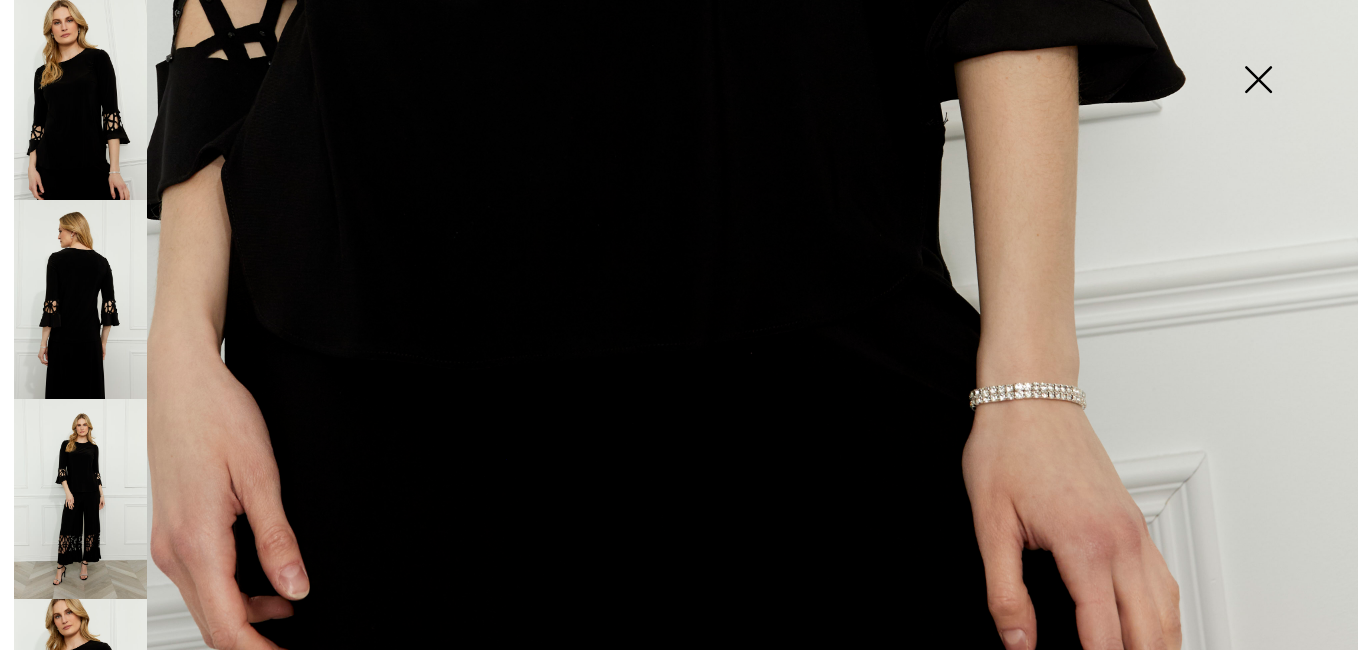 click at bounding box center (80, 499) 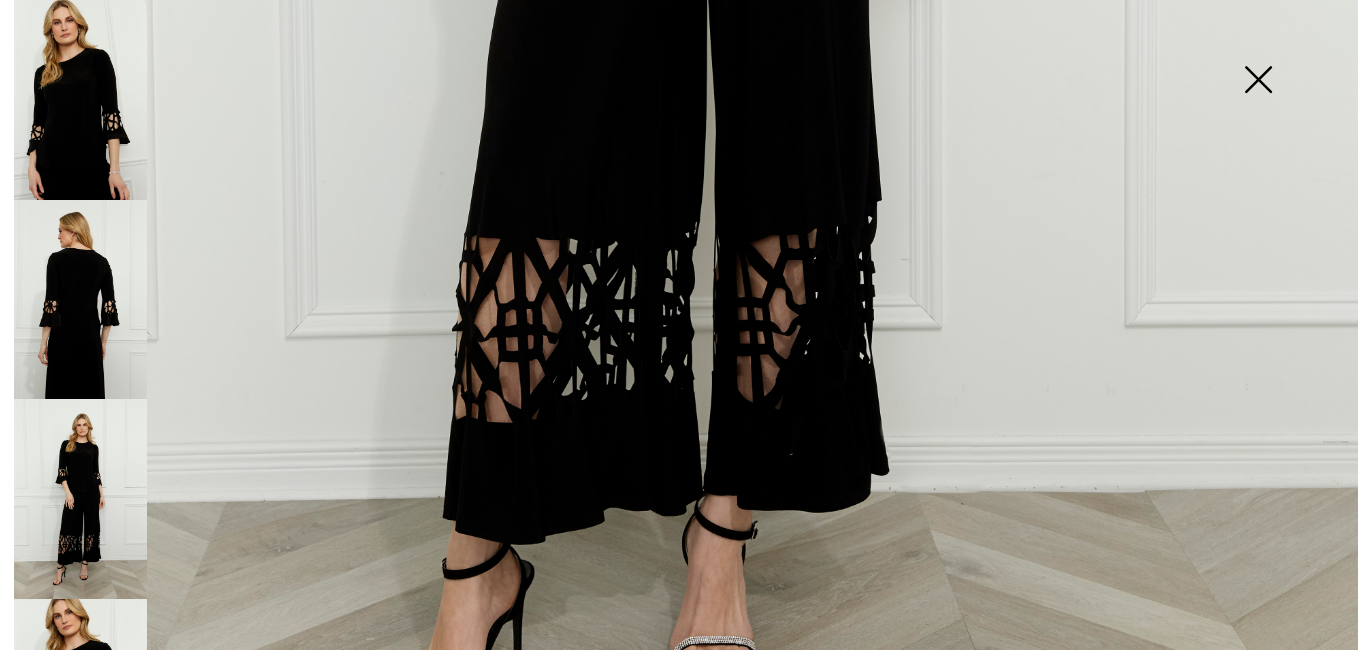scroll, scrollTop: 1097, scrollLeft: 0, axis: vertical 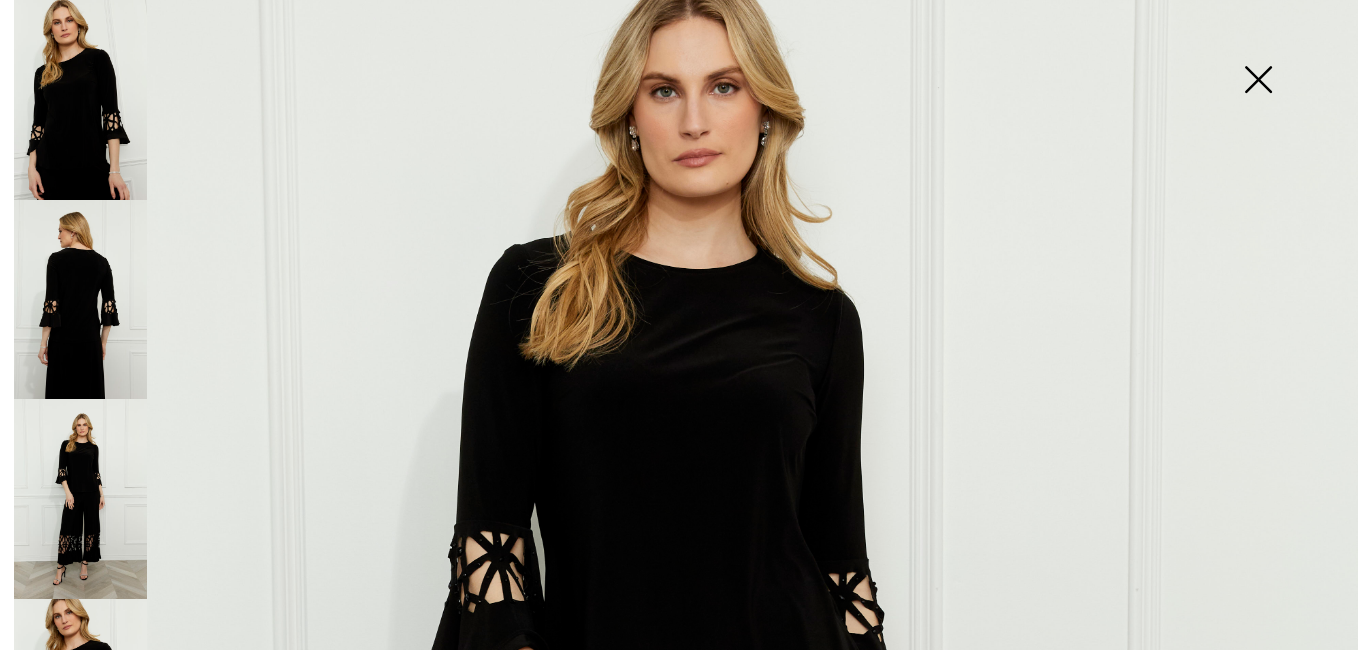 click at bounding box center (1258, 81) 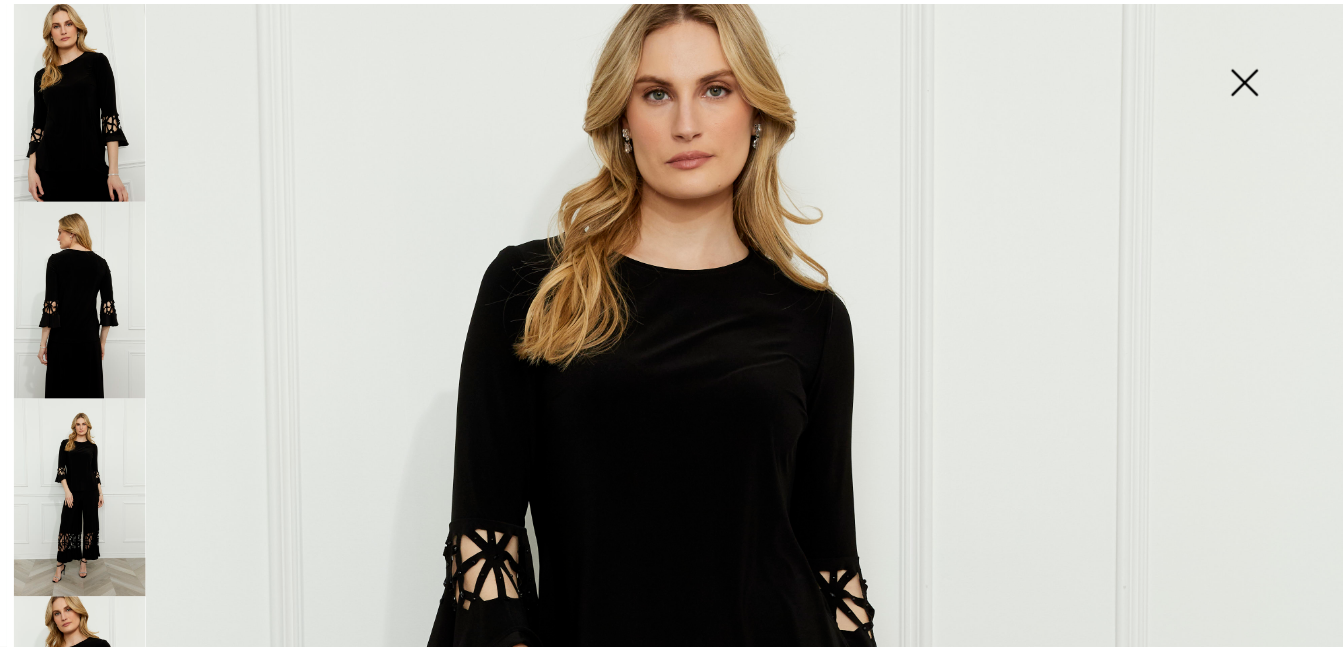 scroll, scrollTop: 667, scrollLeft: 0, axis: vertical 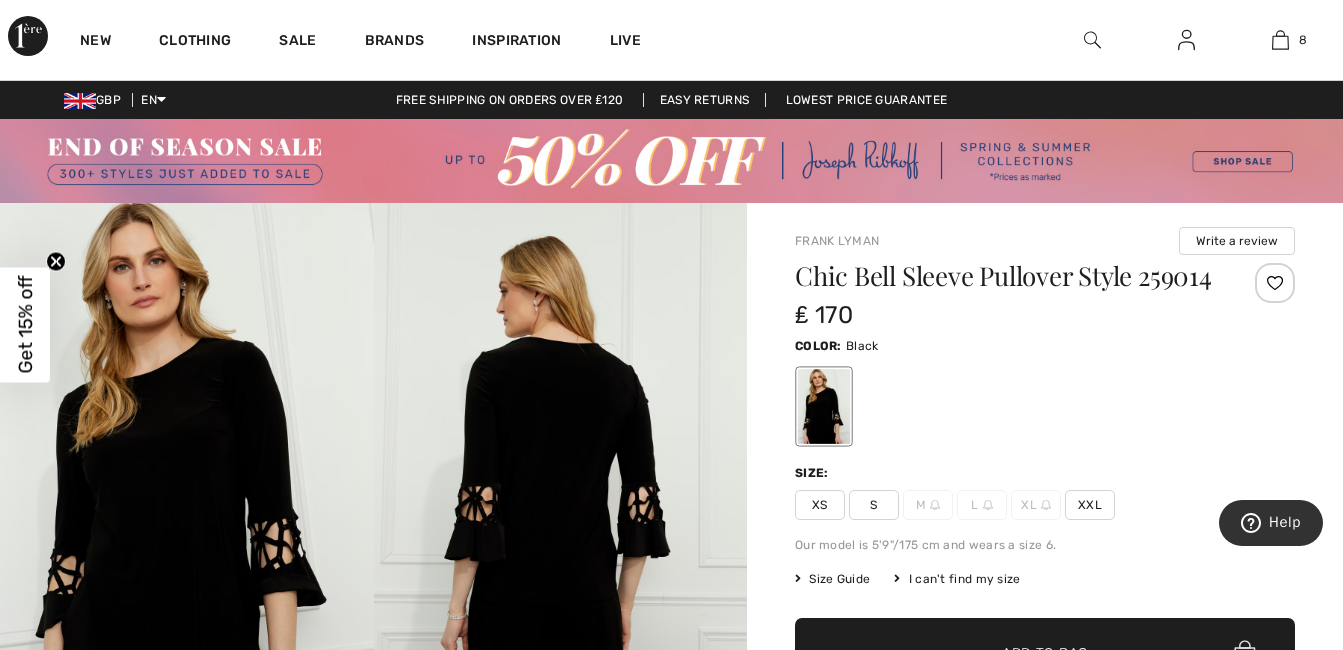 click at bounding box center [1092, 40] 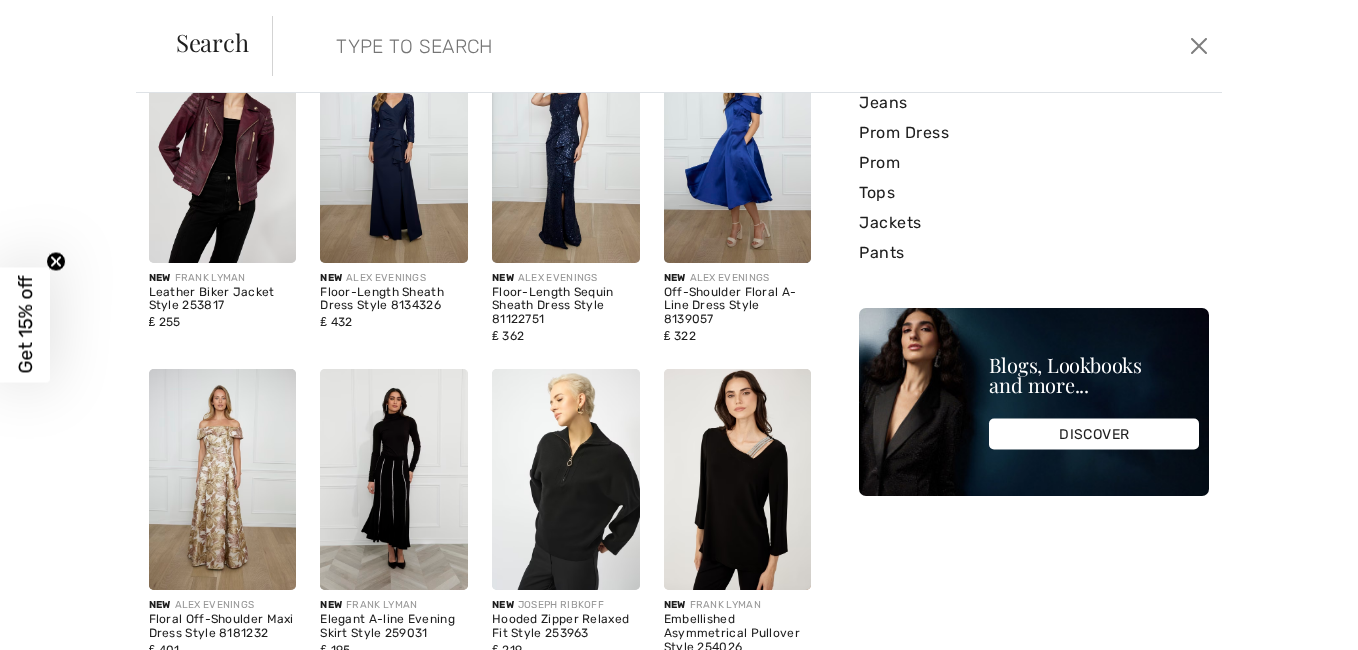 scroll, scrollTop: 267, scrollLeft: 0, axis: vertical 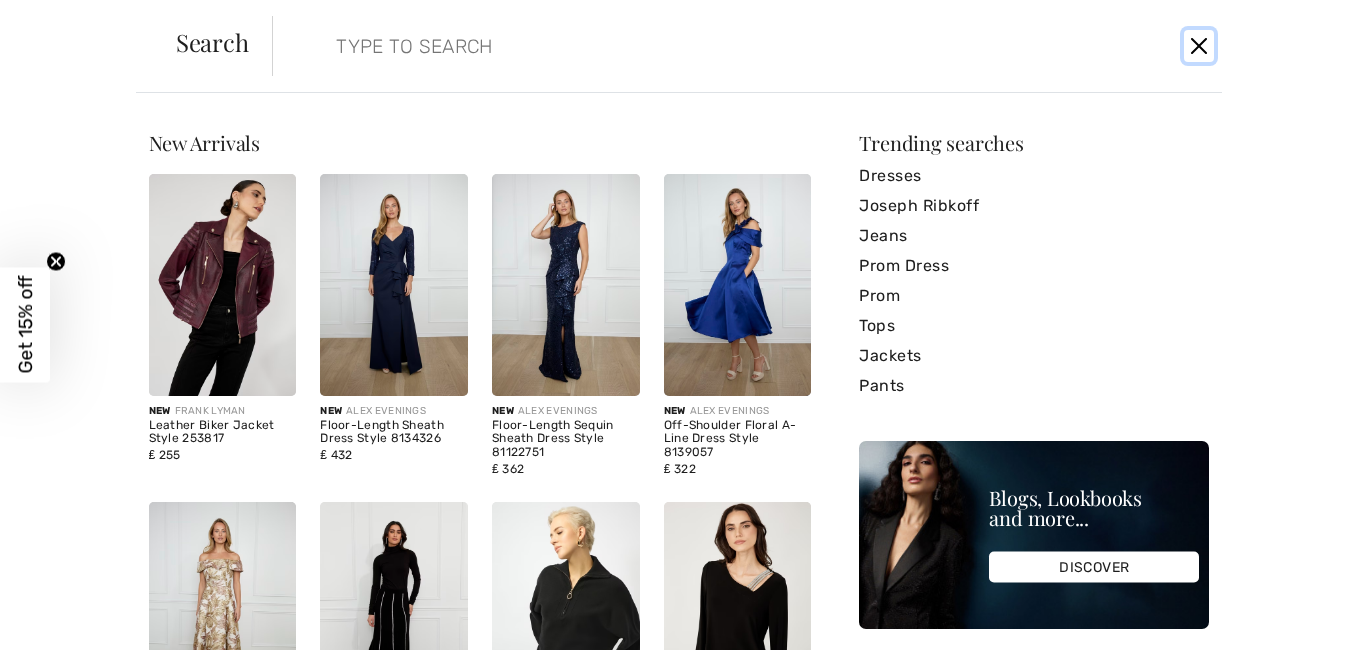 click at bounding box center (1199, 46) 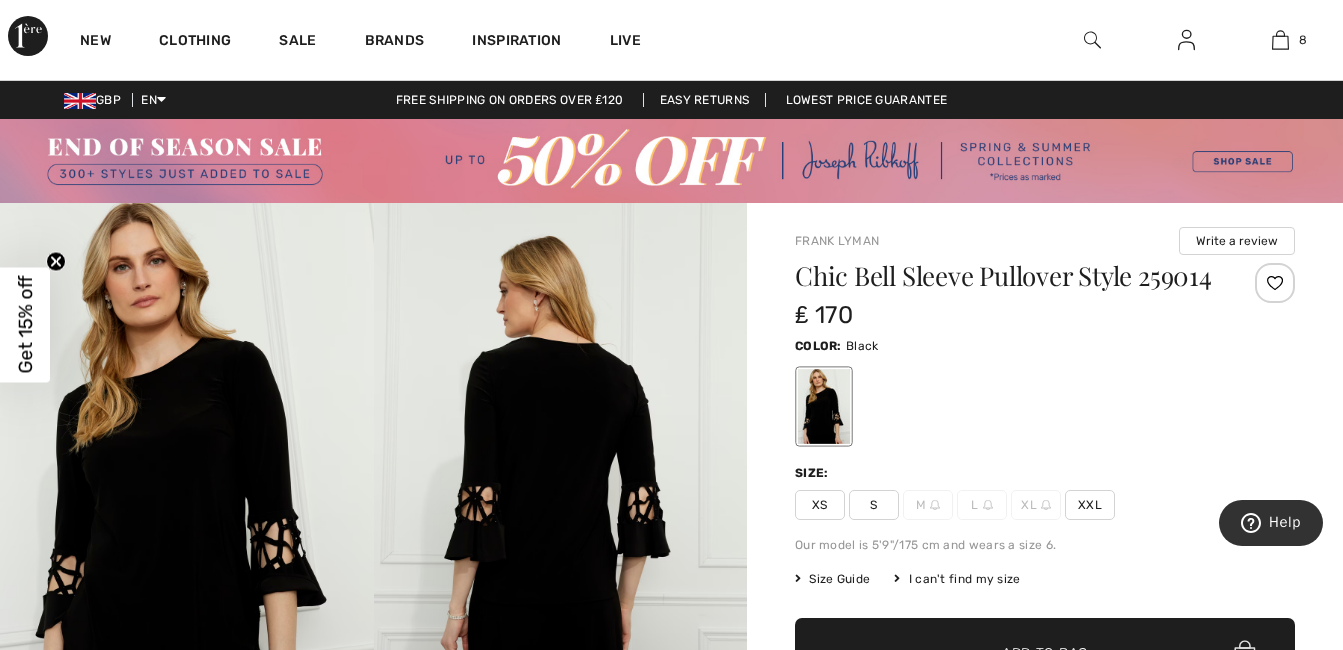 click at bounding box center [1092, 40] 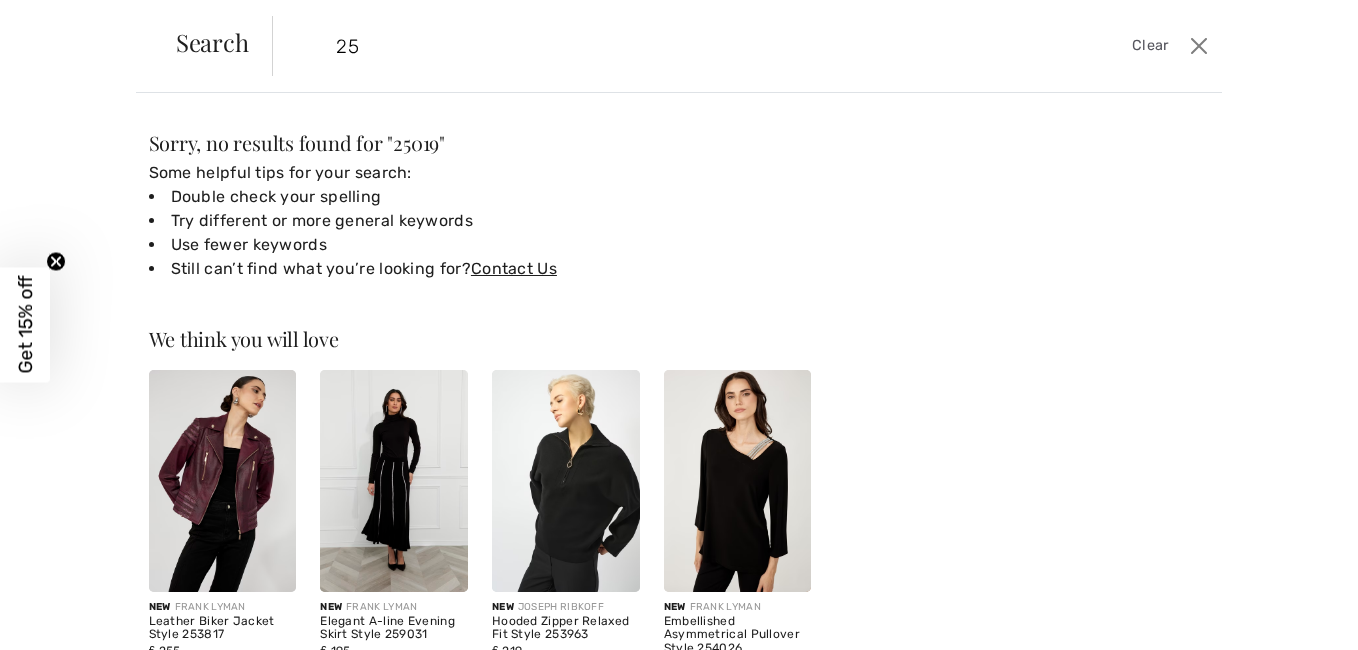 type on "2" 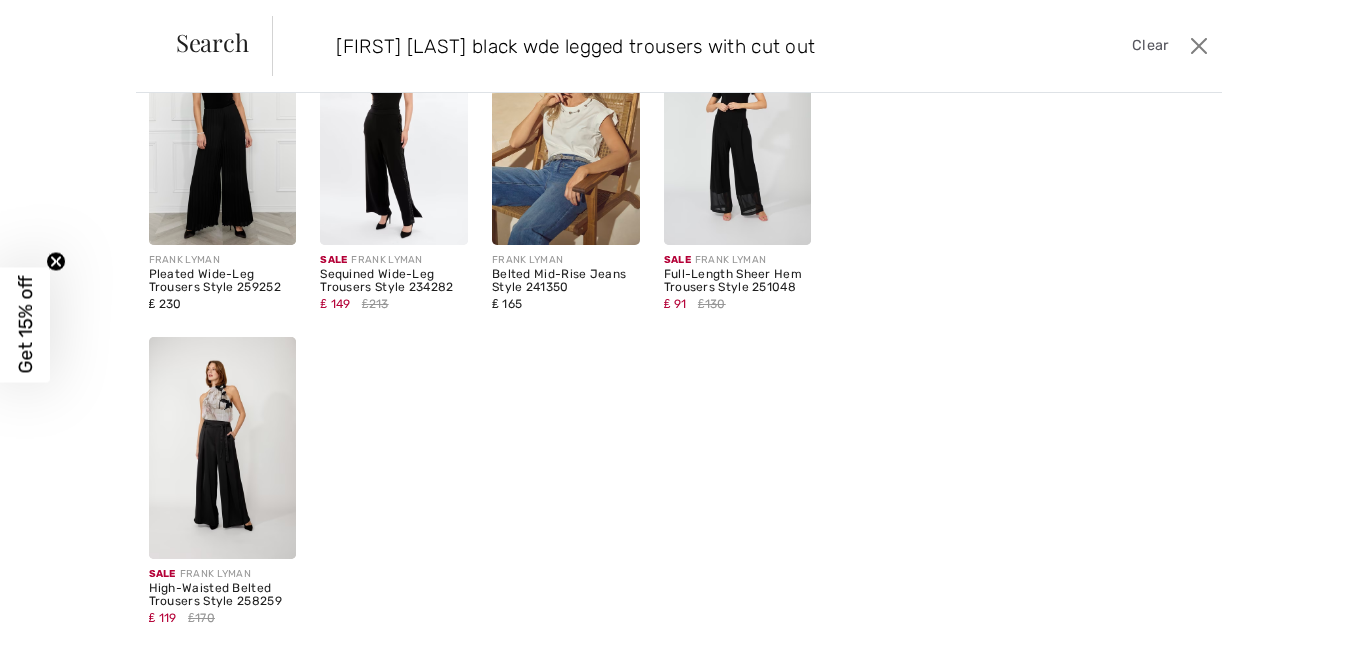 scroll, scrollTop: 379, scrollLeft: 0, axis: vertical 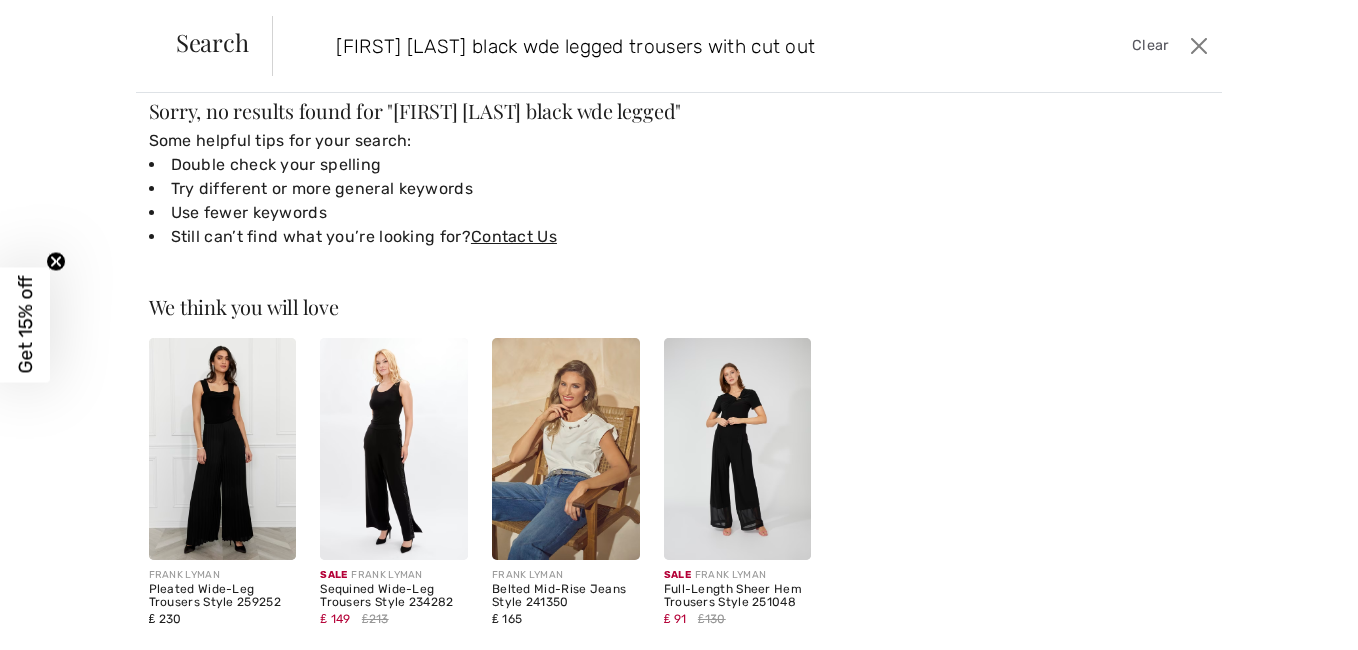 click on "frank lyman black wde legged trousers with cut out" at bounding box center (644, 46) 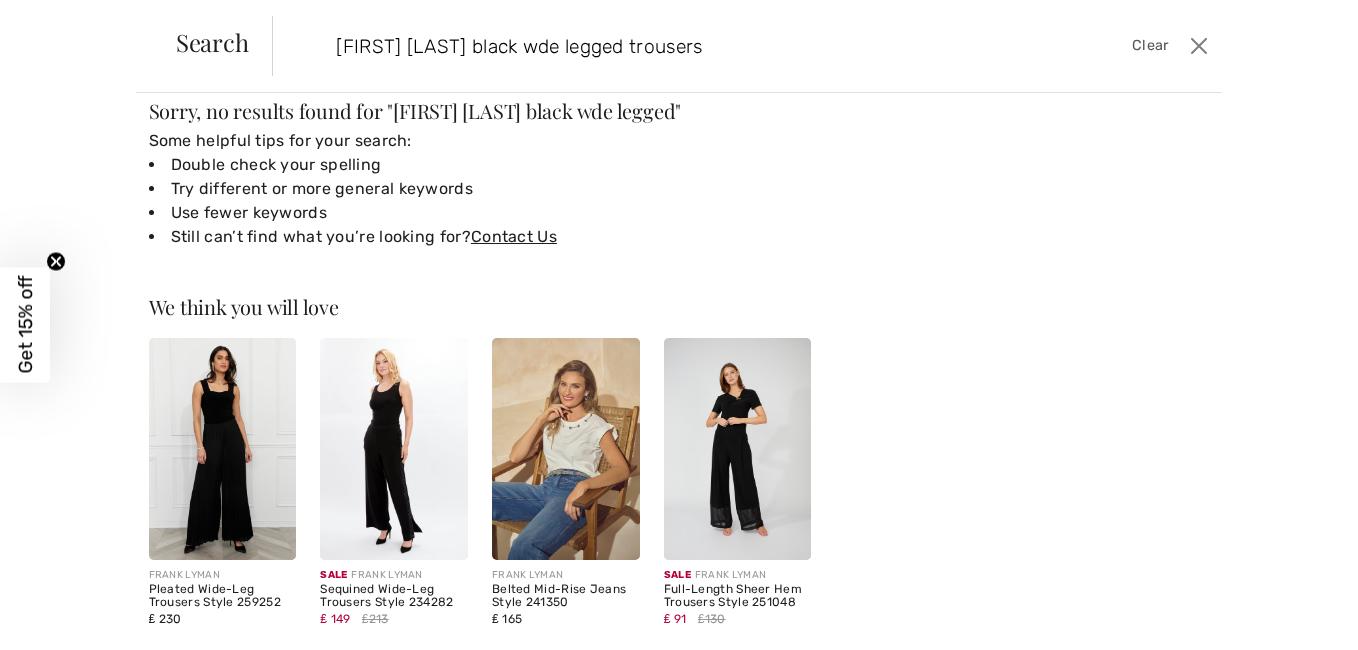 click on "frank lyman black wde legged trousers" at bounding box center (644, 46) 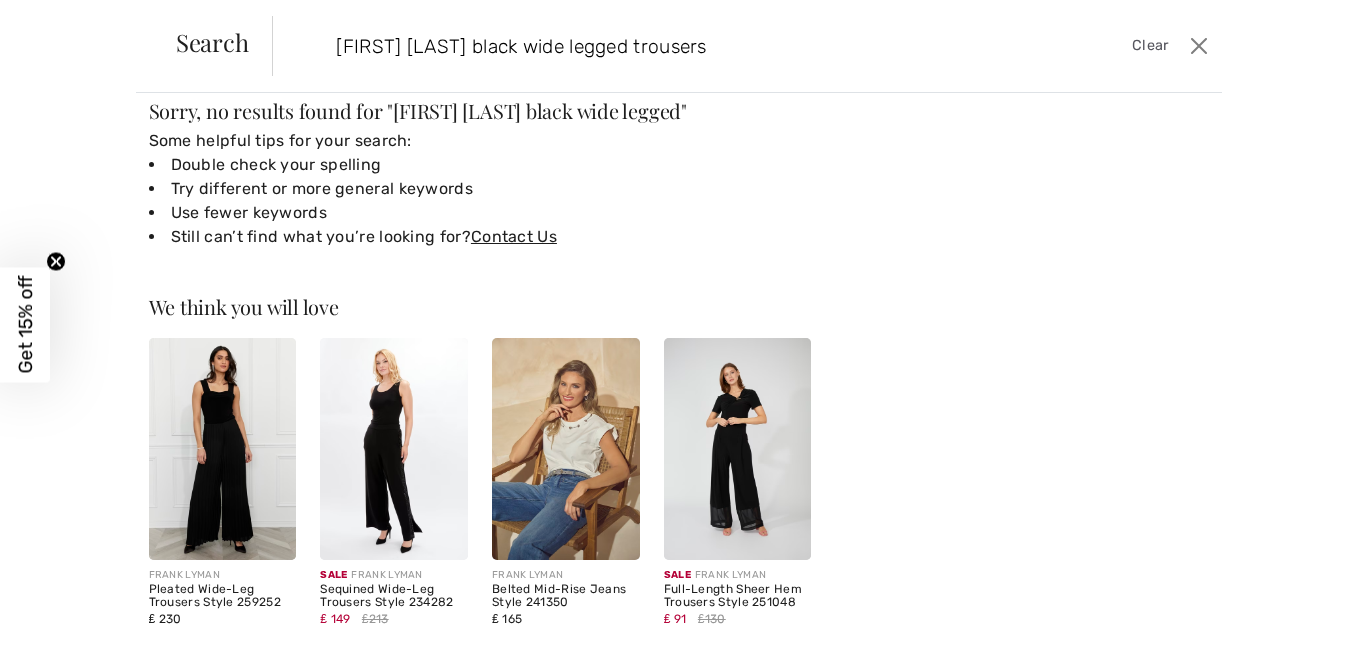 type on "frank lyman black wide legged trousers" 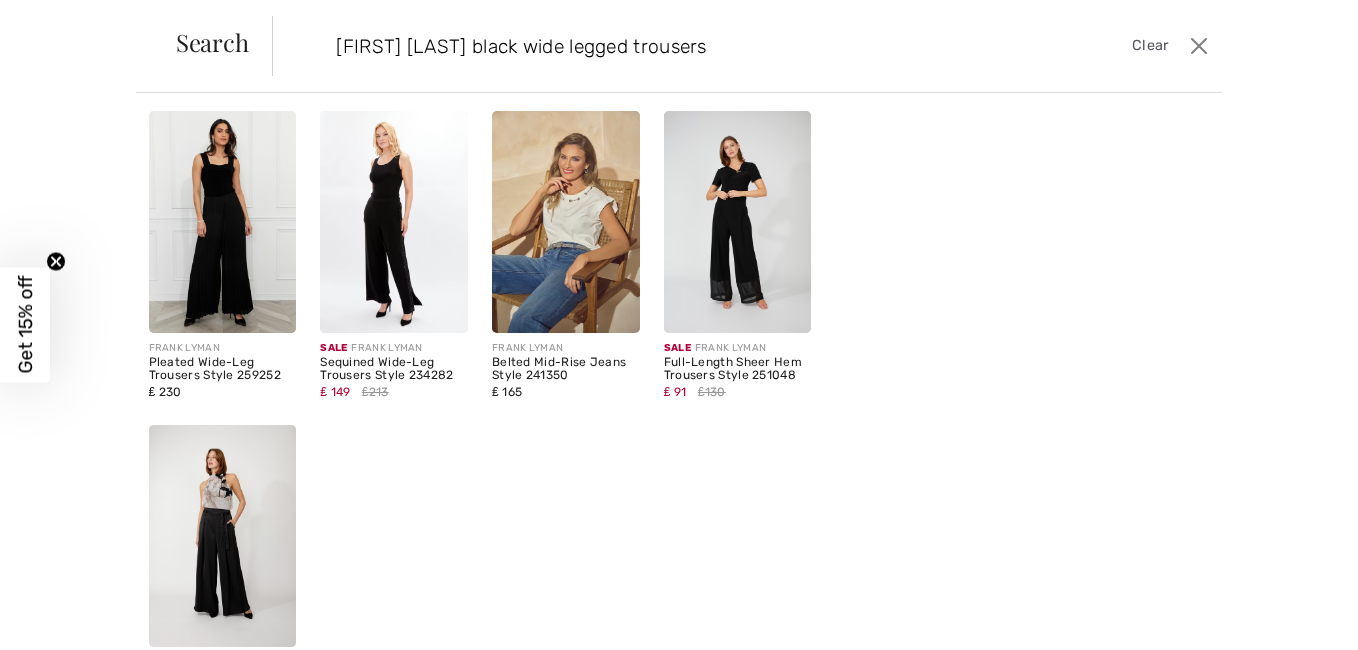 scroll, scrollTop: 366, scrollLeft: 0, axis: vertical 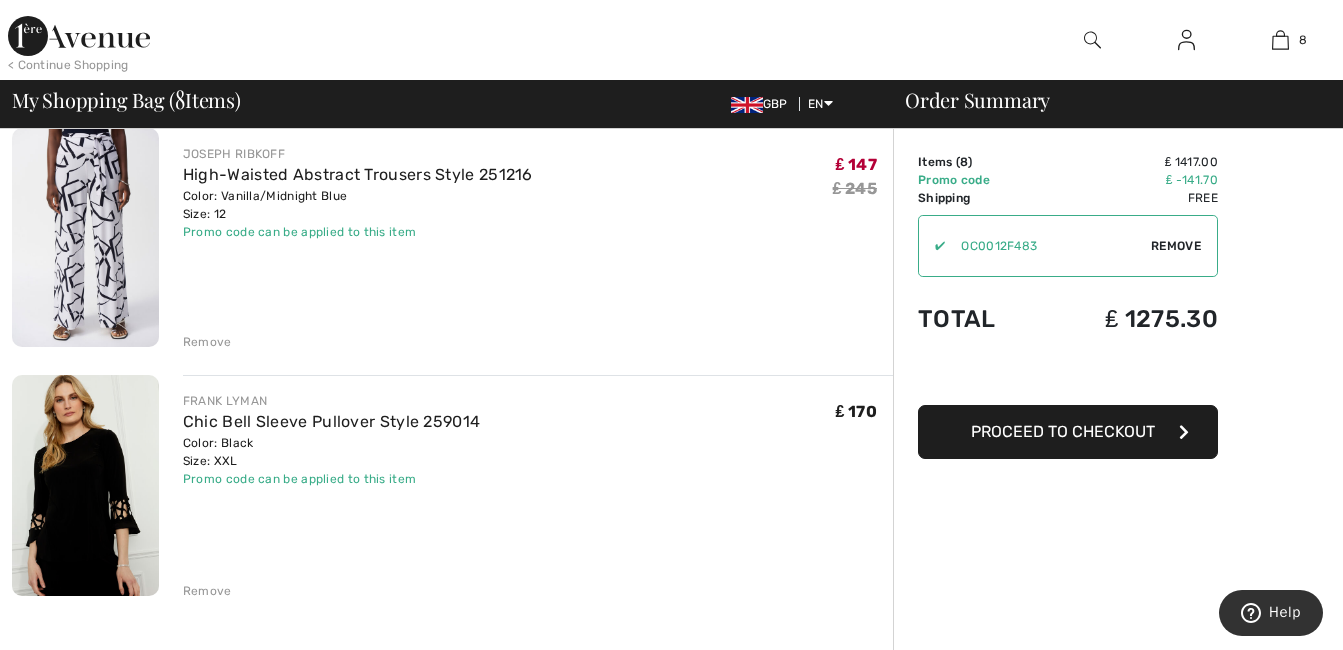 click at bounding box center (85, 485) 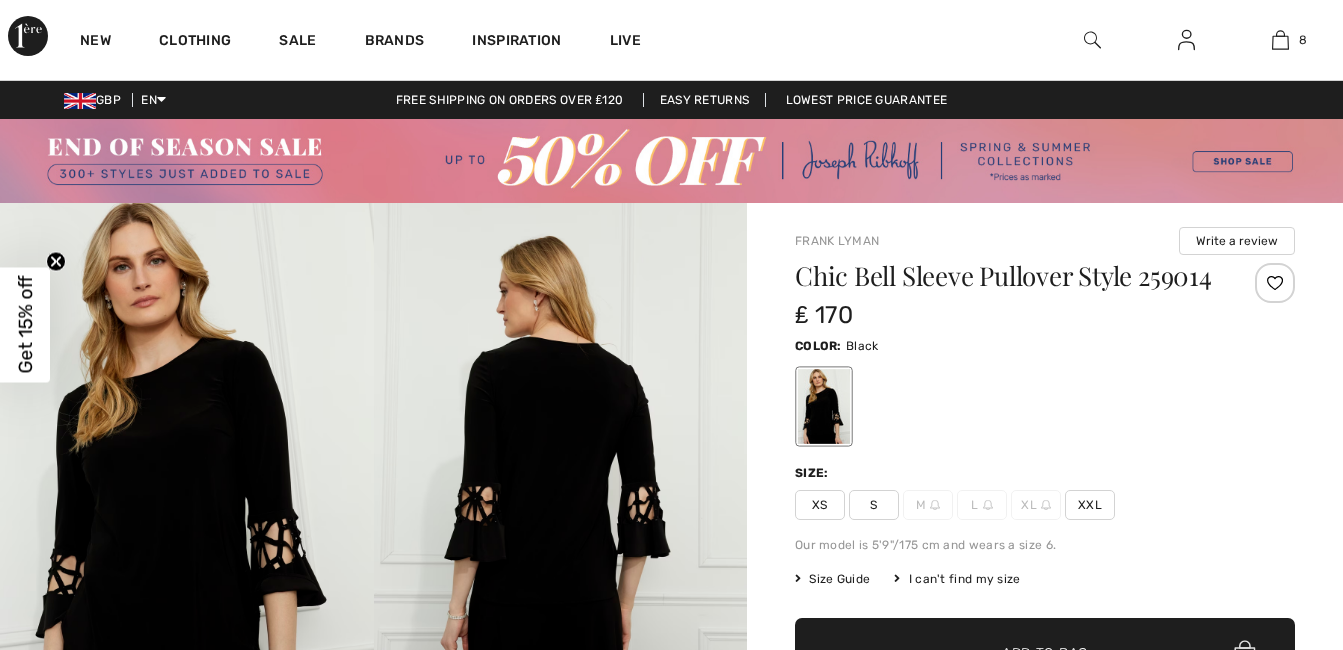 scroll, scrollTop: 0, scrollLeft: 0, axis: both 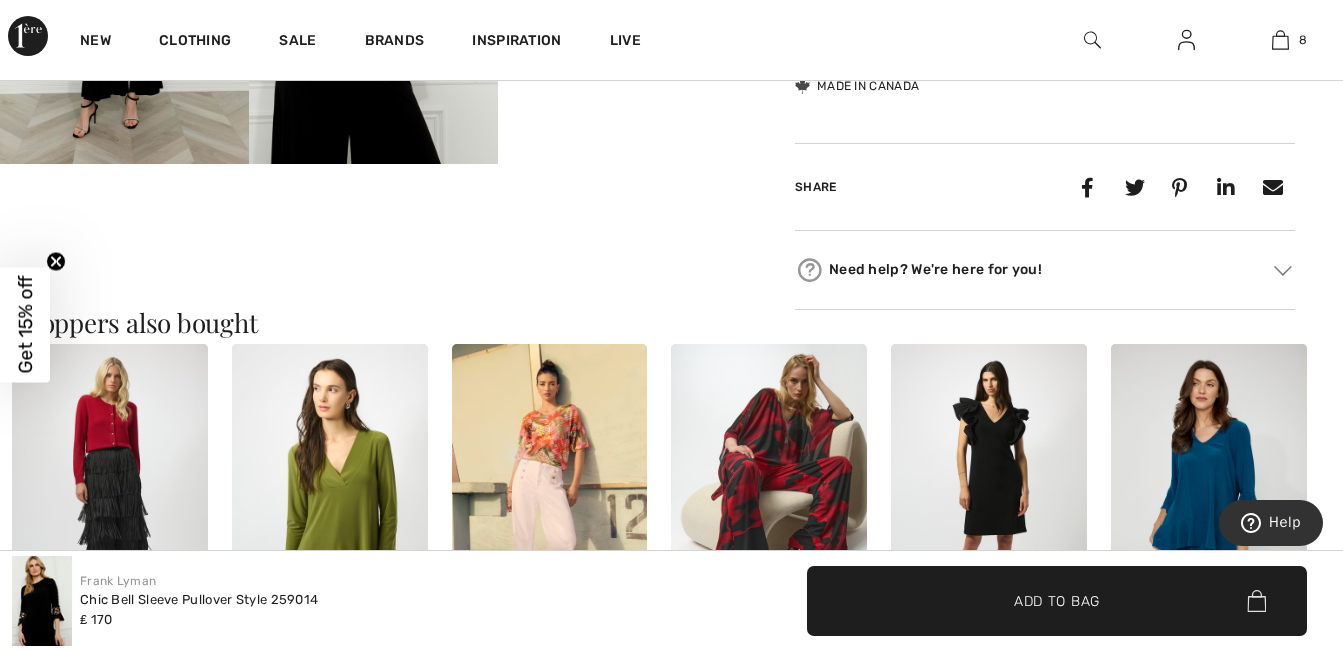 click at bounding box center [1283, 271] 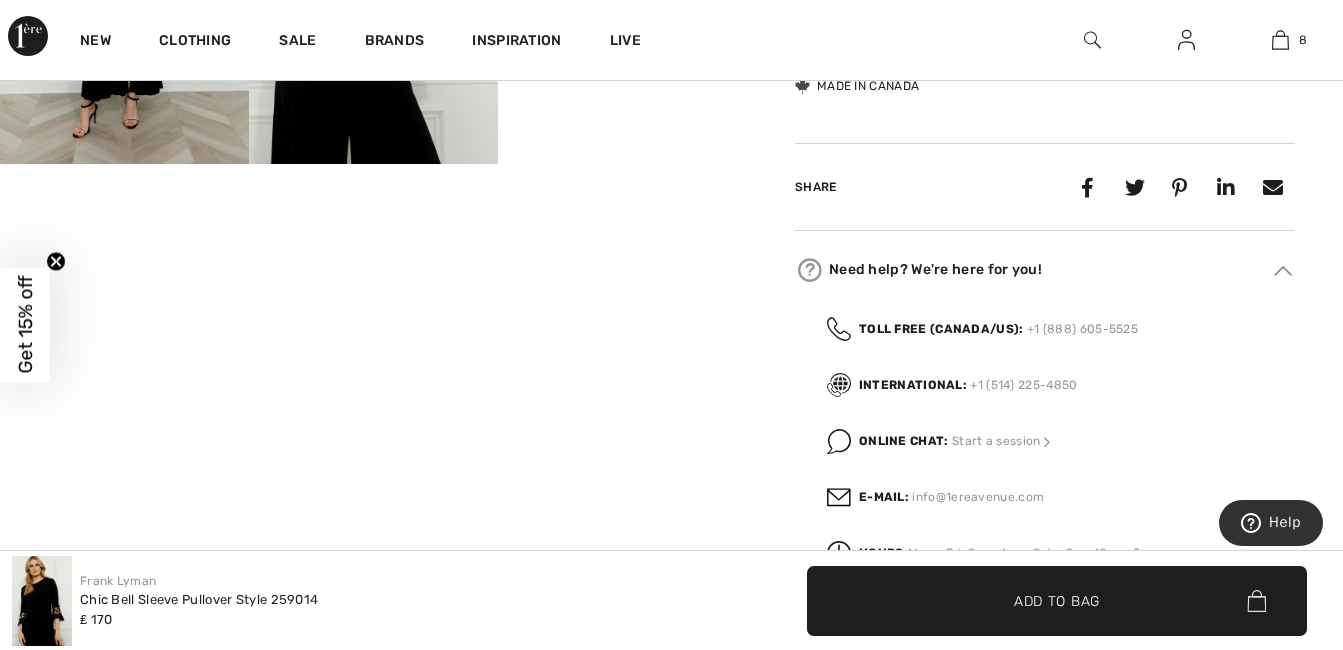 click at bounding box center (1286, 269) 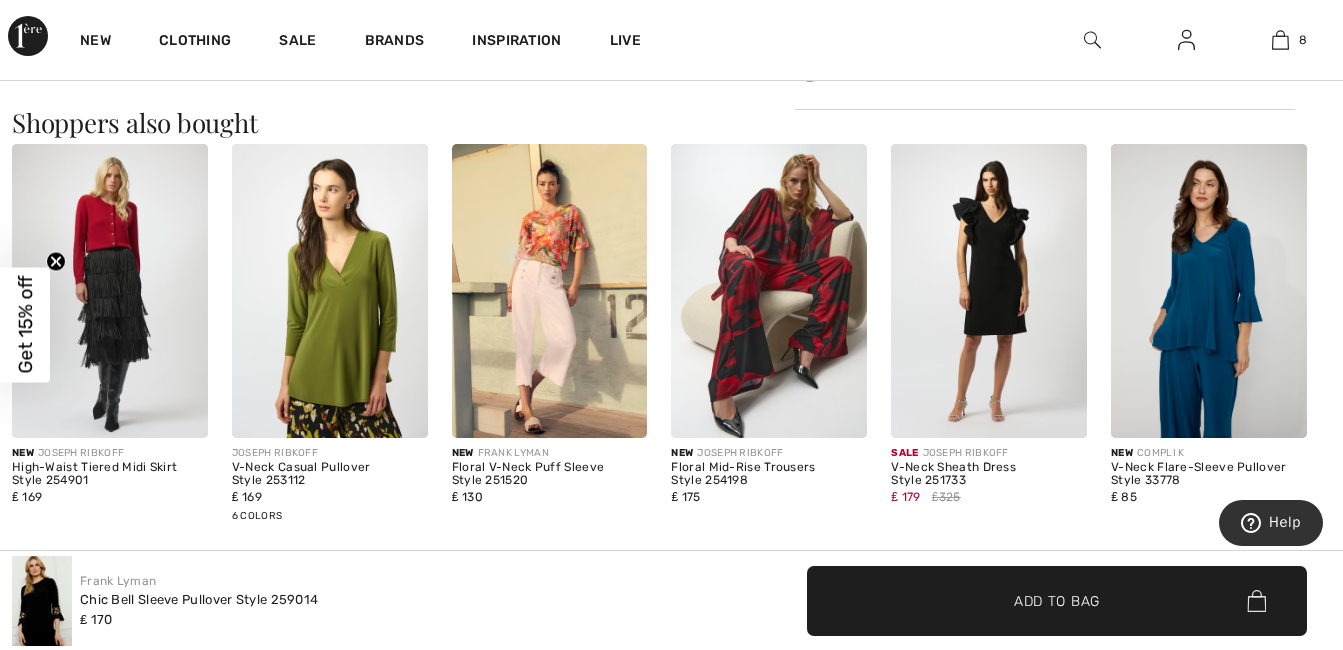 scroll, scrollTop: 1213, scrollLeft: 0, axis: vertical 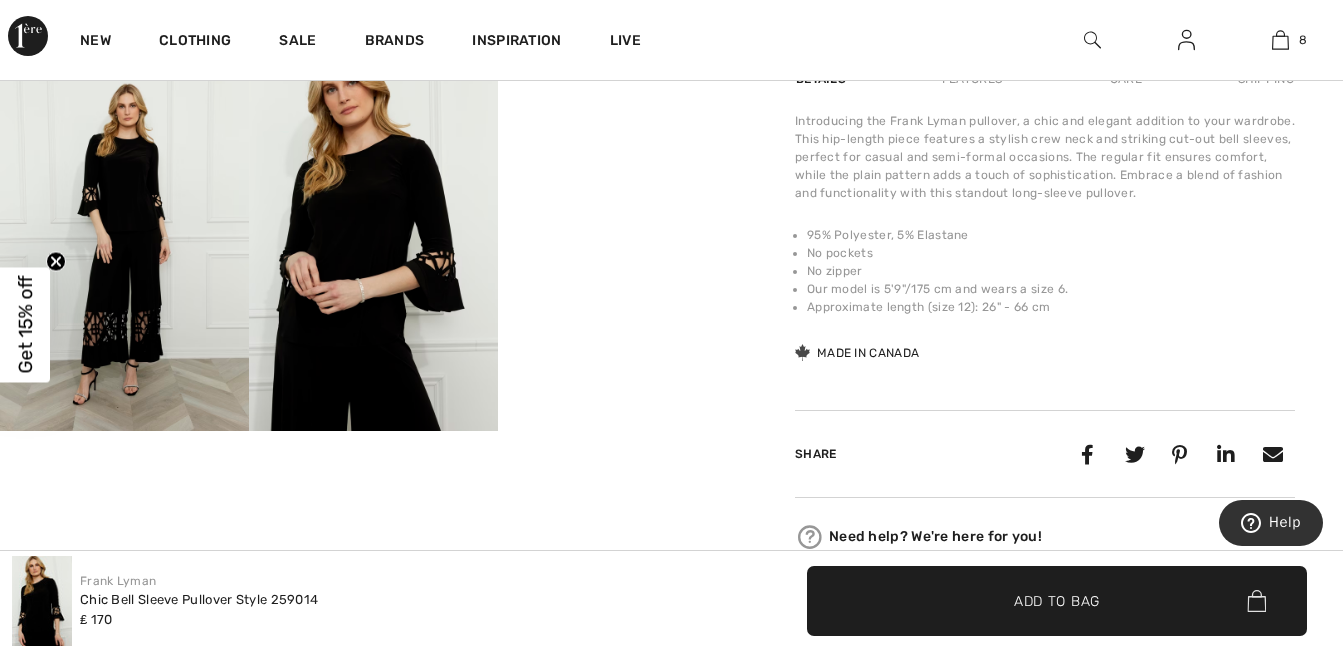 click at bounding box center [124, 244] 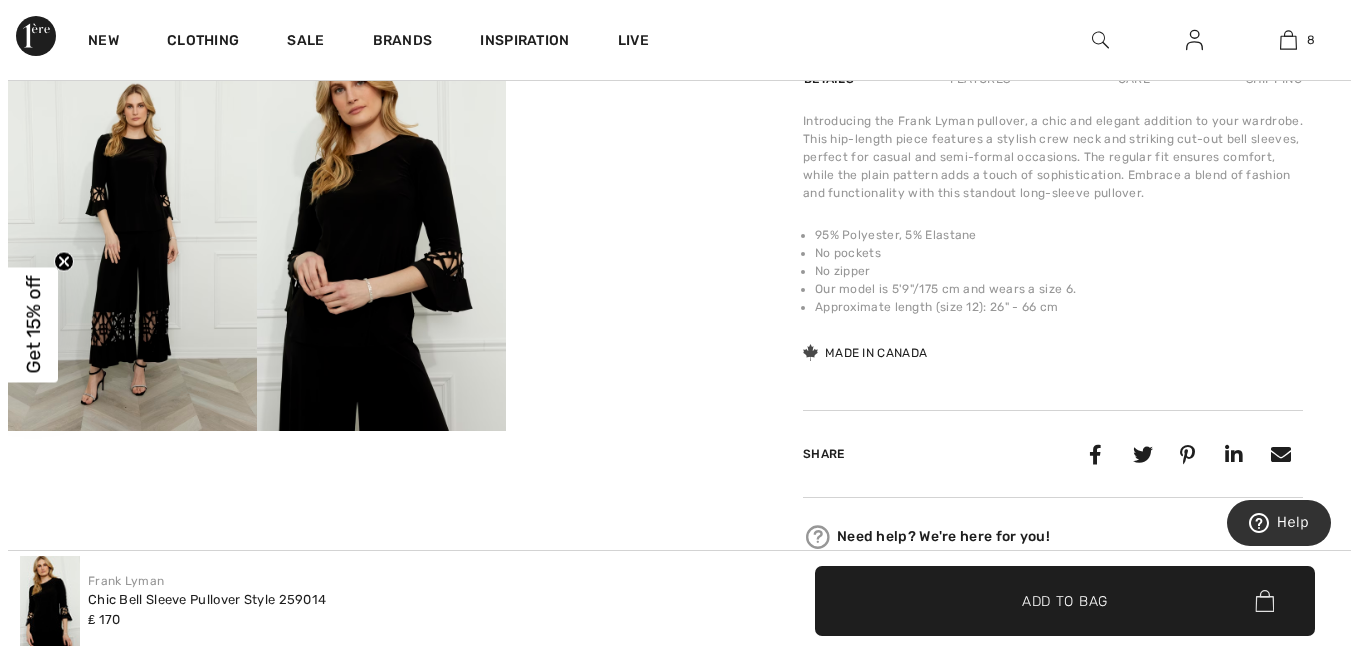 scroll, scrollTop: 718, scrollLeft: 0, axis: vertical 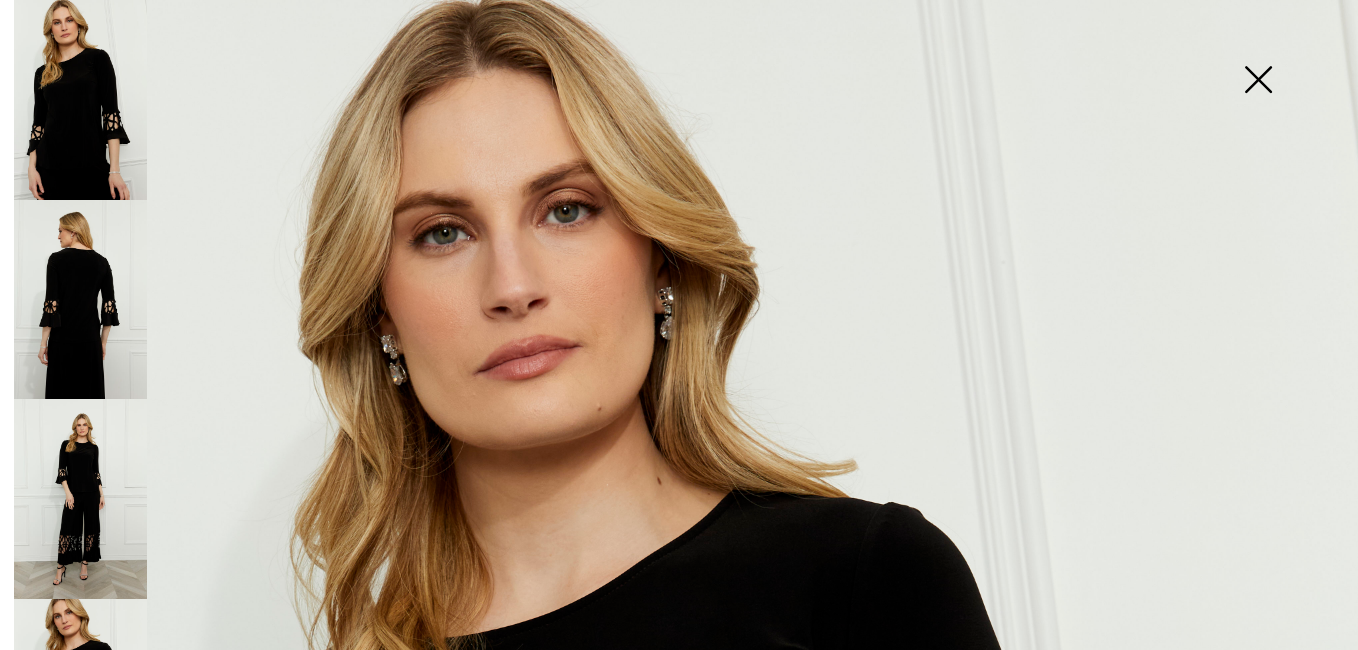 click at bounding box center (1258, 81) 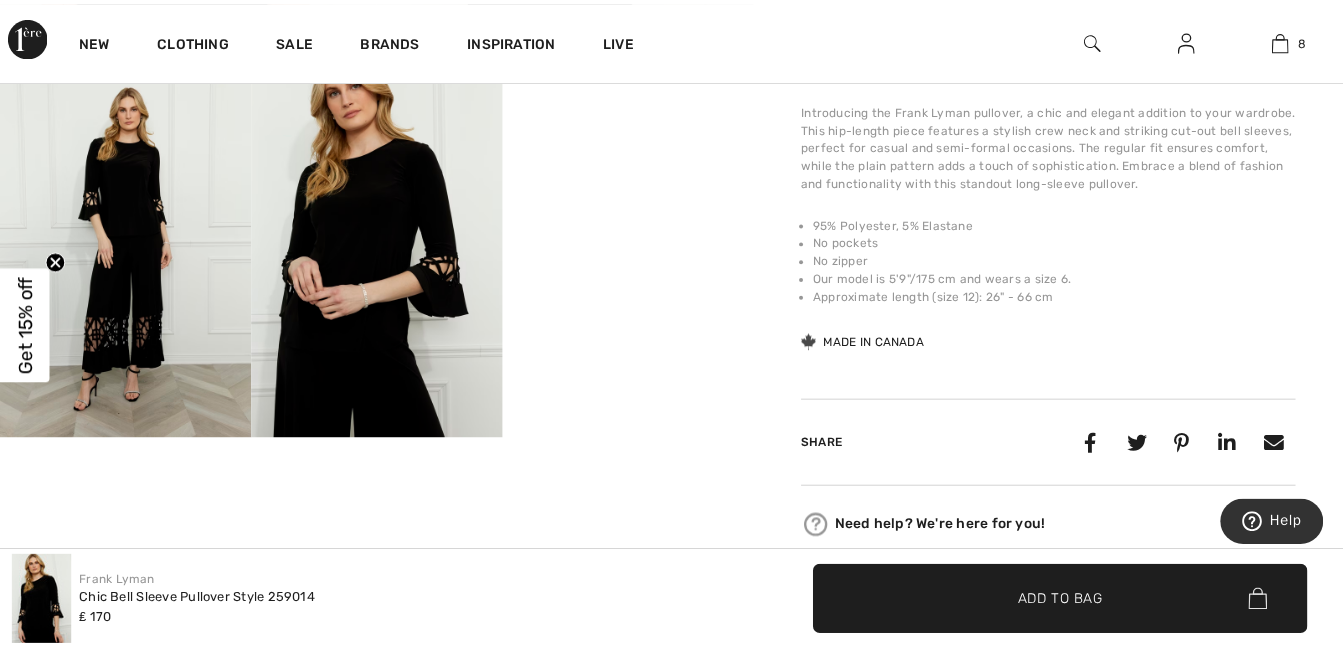 scroll, scrollTop: 706, scrollLeft: 0, axis: vertical 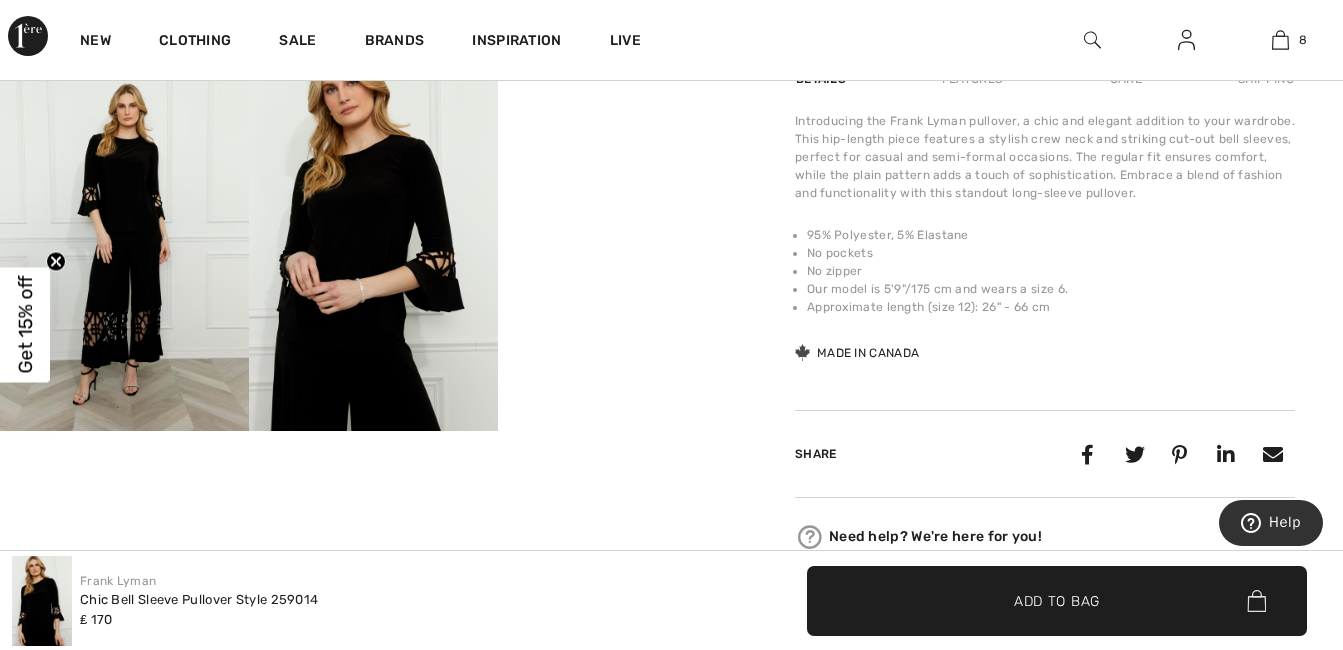 click at bounding box center [373, 244] 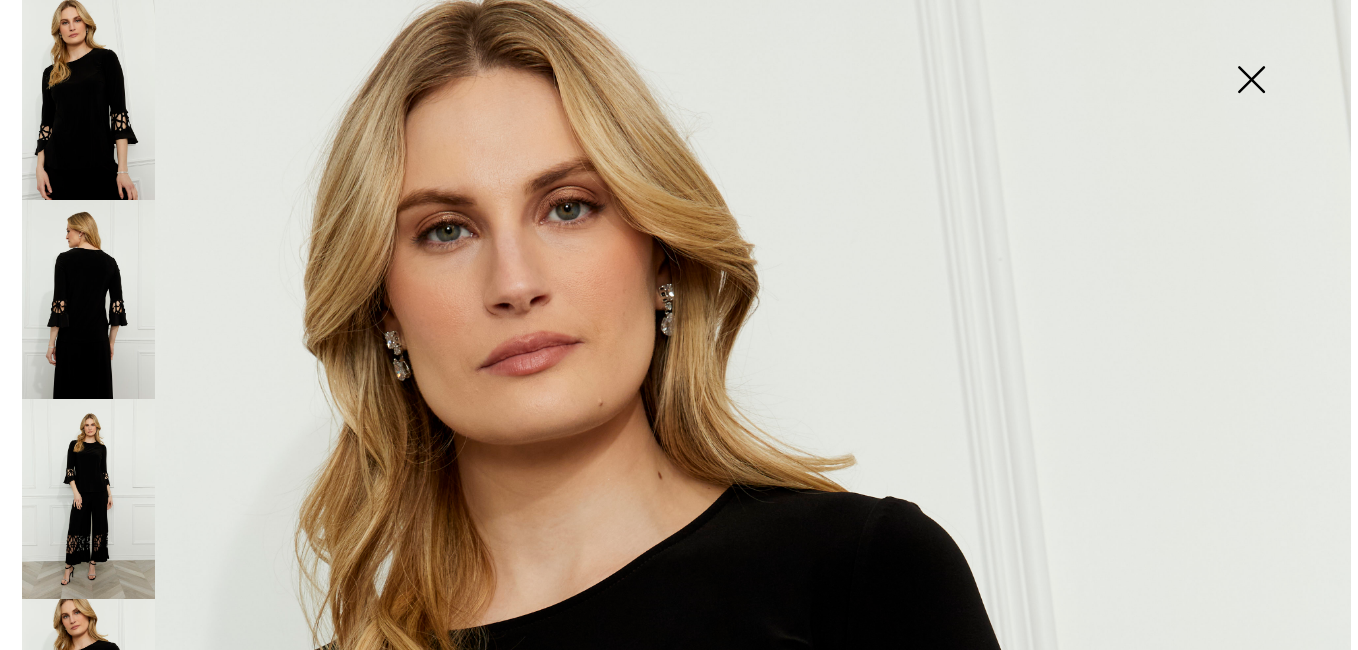scroll, scrollTop: 718, scrollLeft: 0, axis: vertical 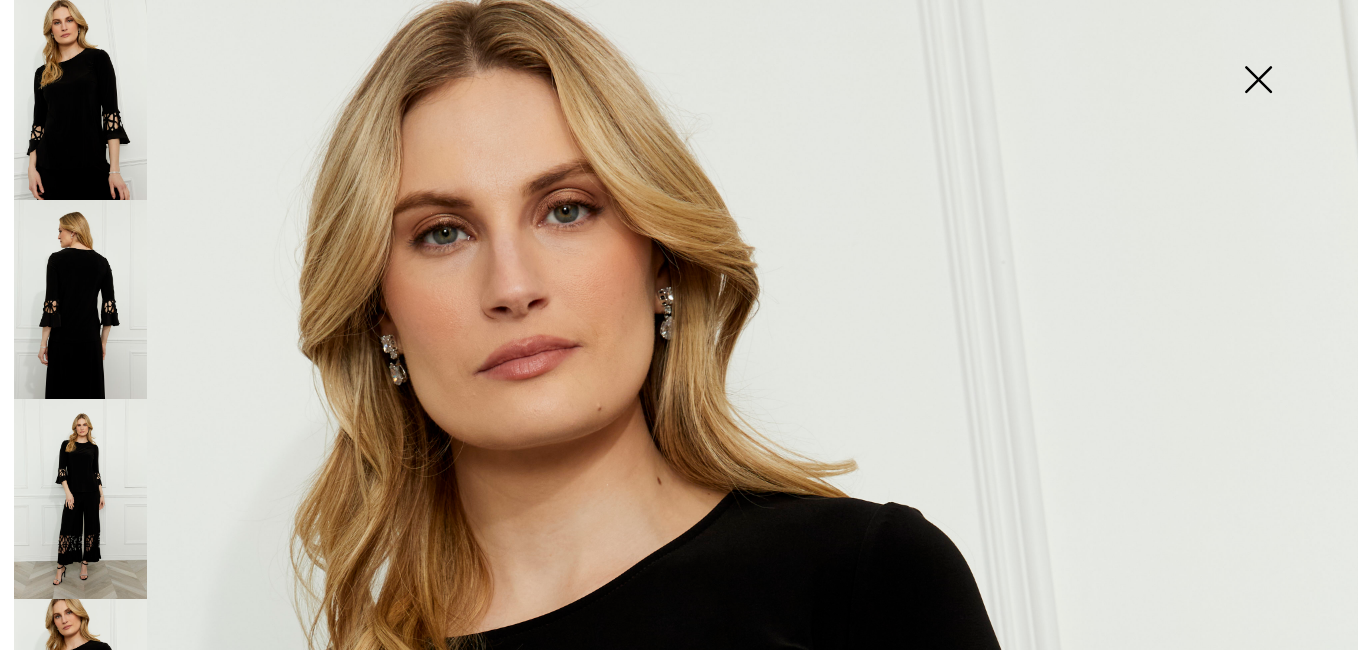 click at bounding box center [1258, 81] 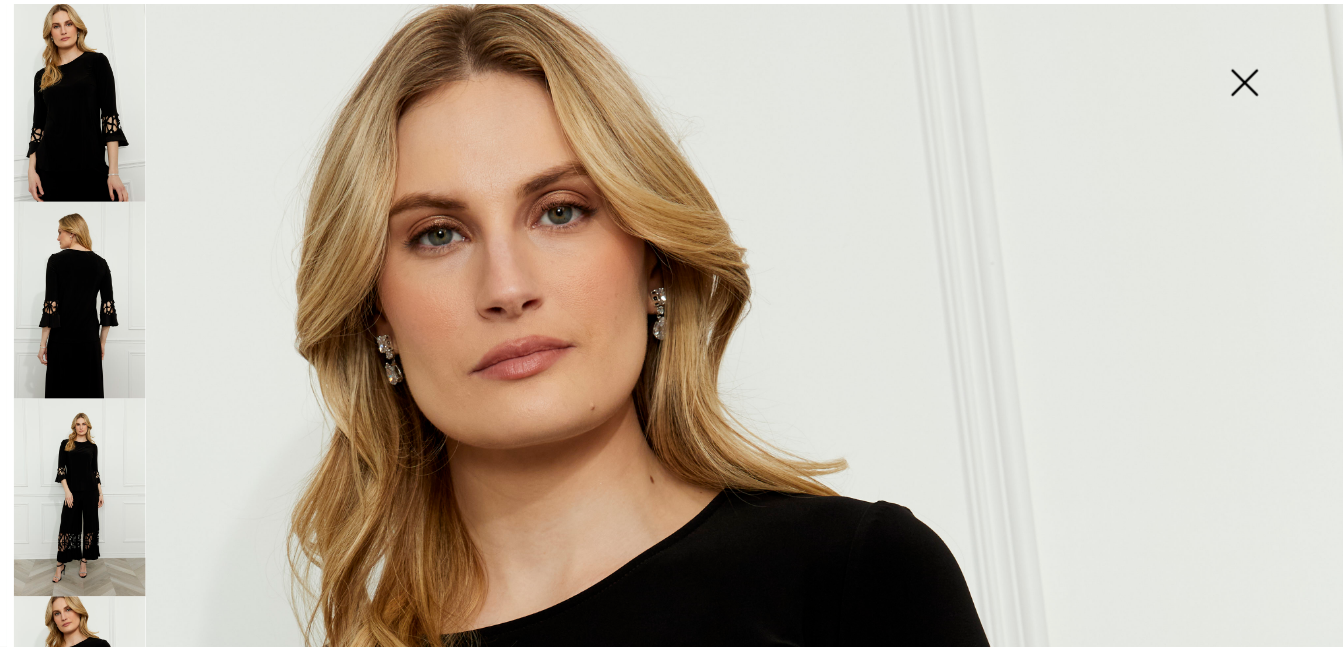 scroll, scrollTop: 706, scrollLeft: 0, axis: vertical 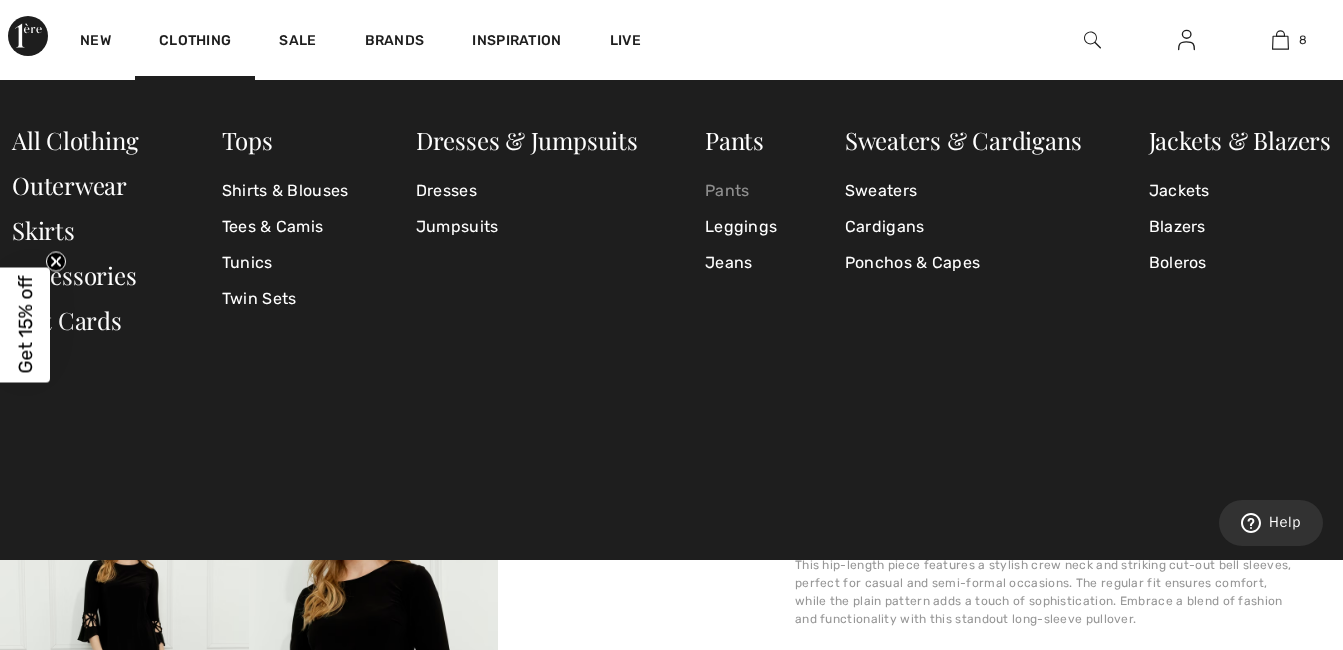 click on "Pants" at bounding box center (741, 191) 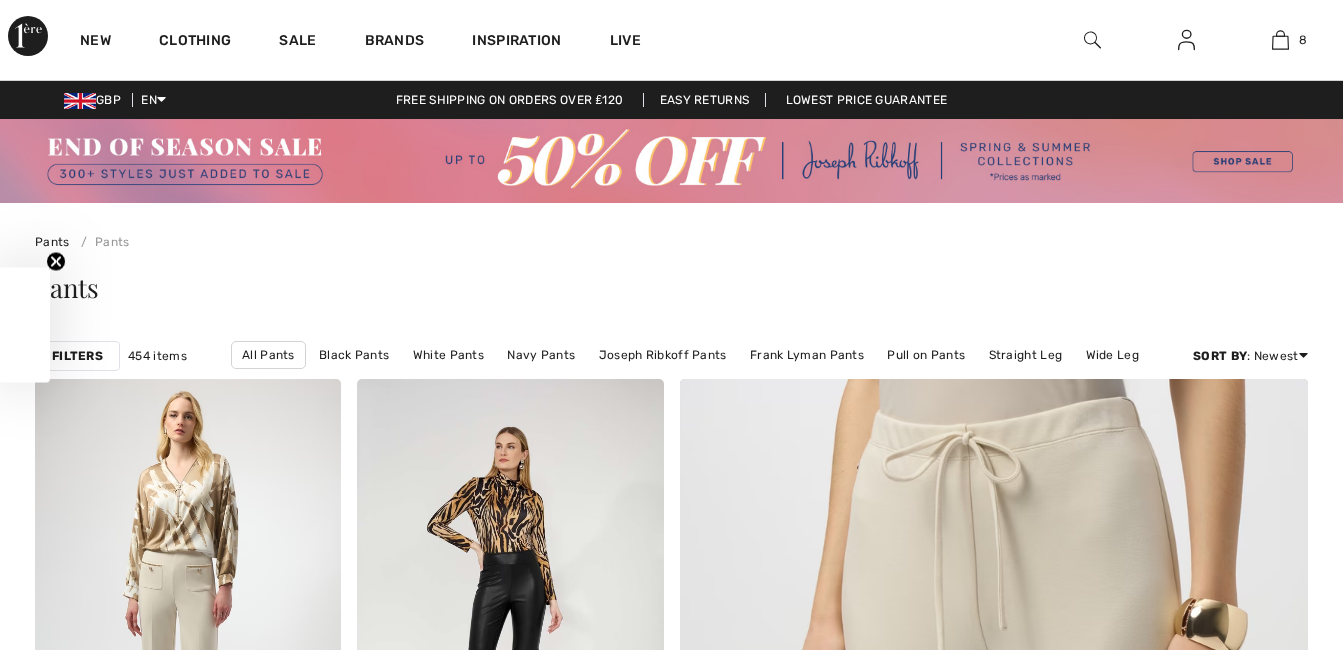 scroll, scrollTop: 0, scrollLeft: 0, axis: both 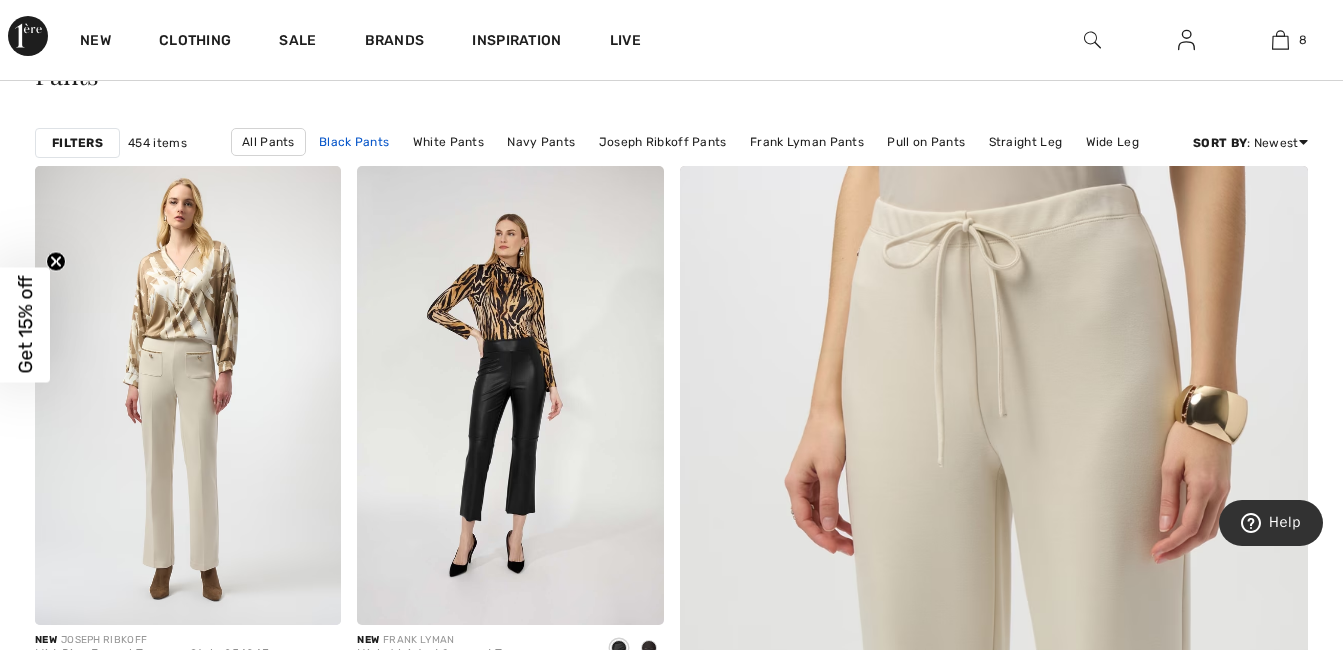 click on "Black Pants" at bounding box center [354, 142] 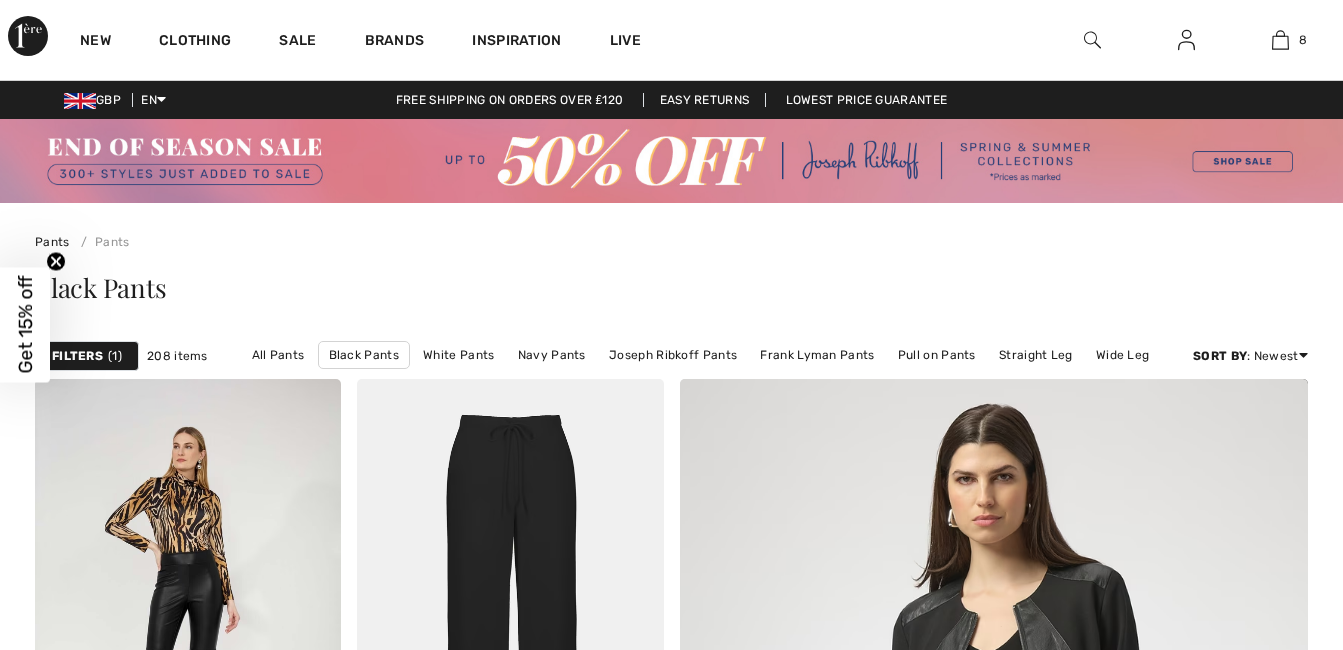 scroll, scrollTop: 0, scrollLeft: 0, axis: both 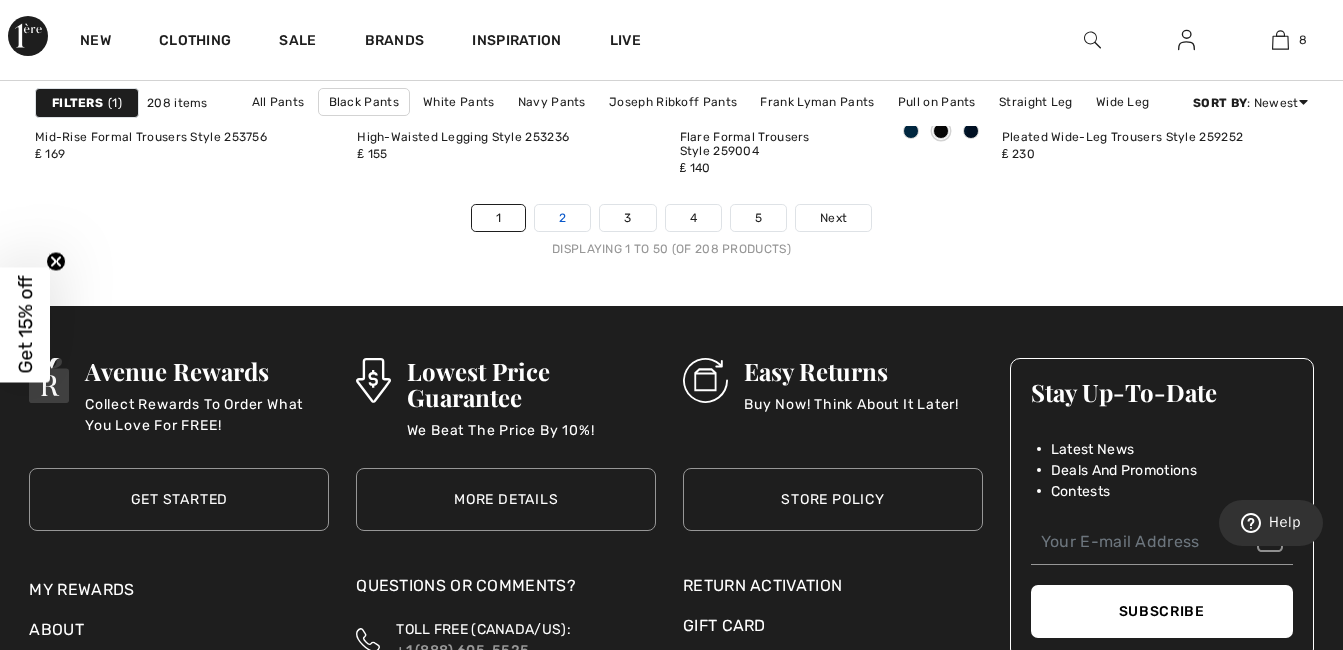 click on "2" at bounding box center (562, 218) 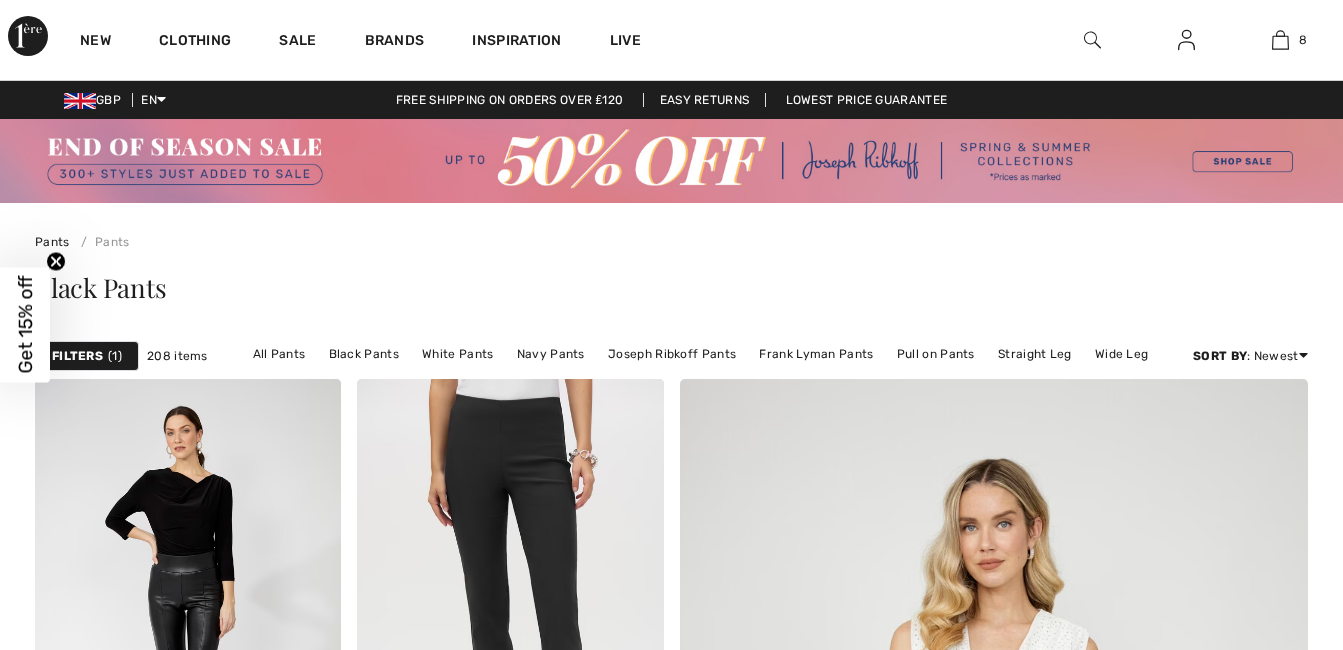scroll, scrollTop: 0, scrollLeft: 0, axis: both 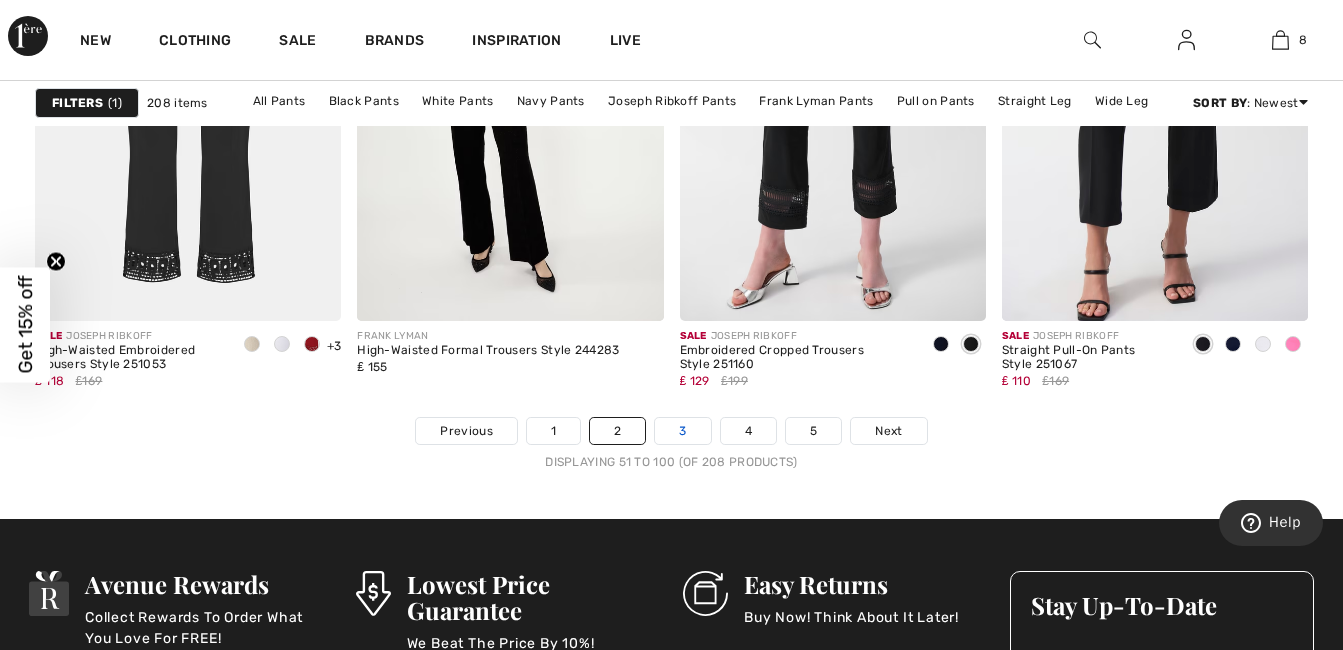 click on "3" at bounding box center [682, 431] 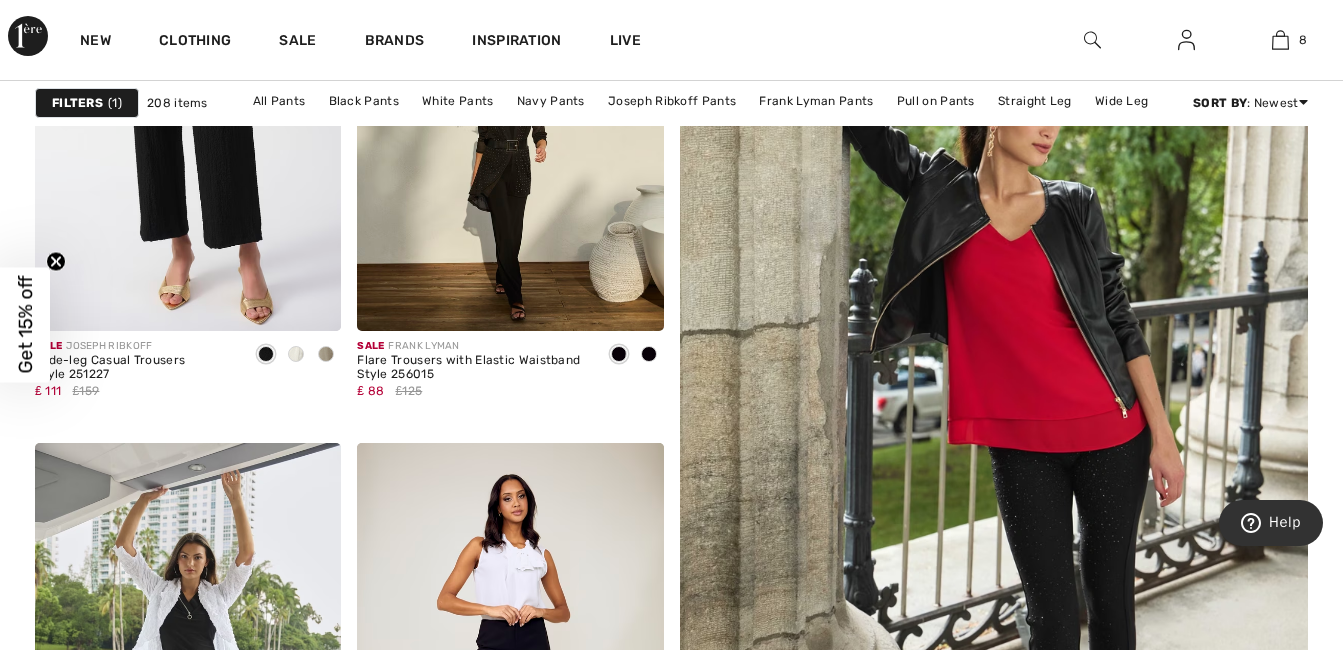 scroll, scrollTop: 0, scrollLeft: 0, axis: both 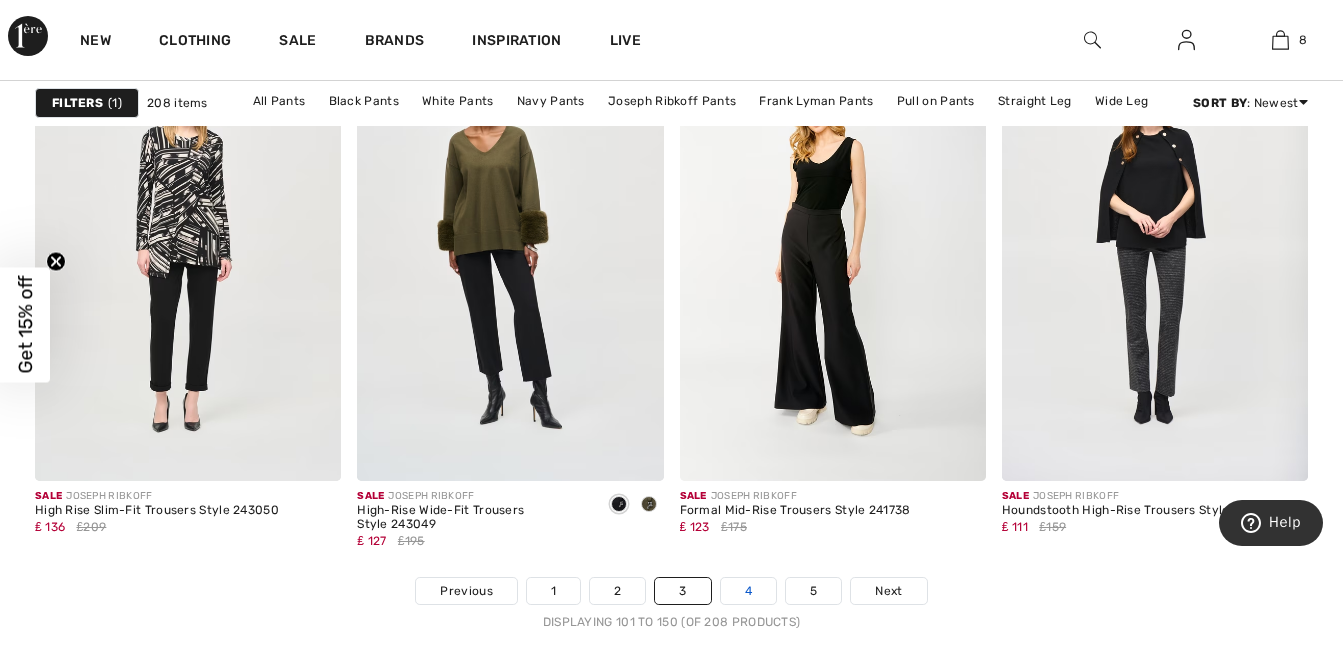 click on "4" at bounding box center (748, 591) 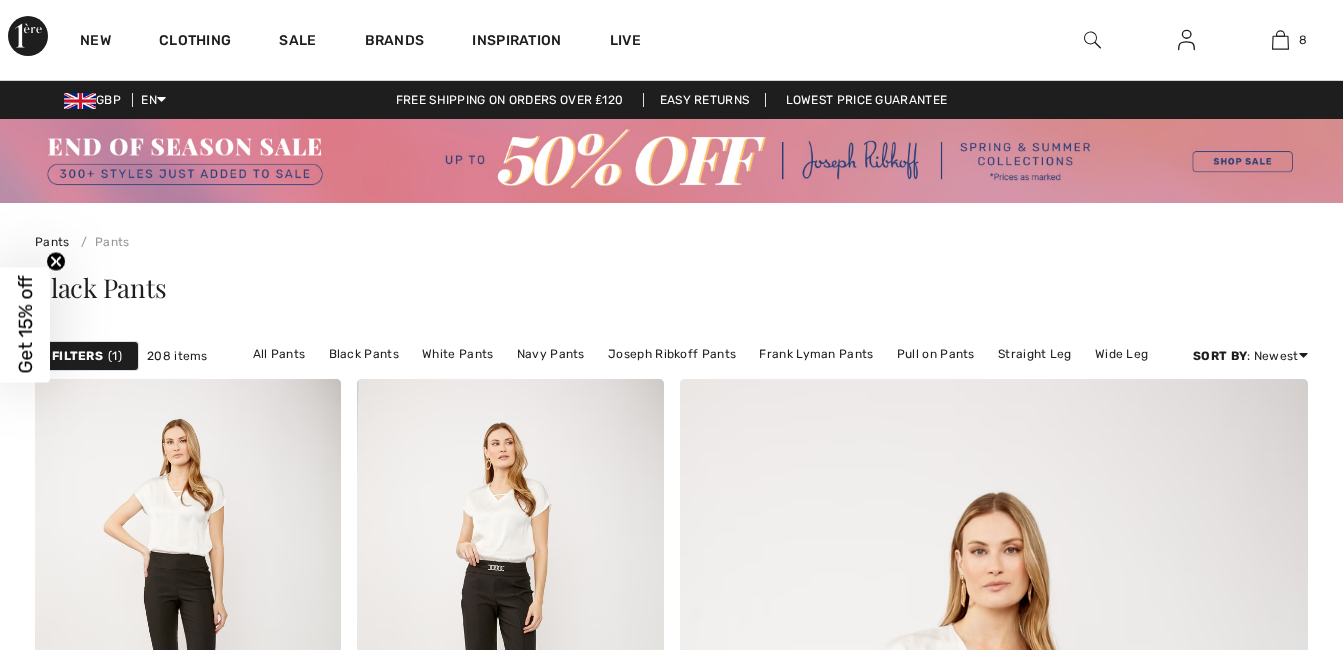 scroll, scrollTop: 0, scrollLeft: 0, axis: both 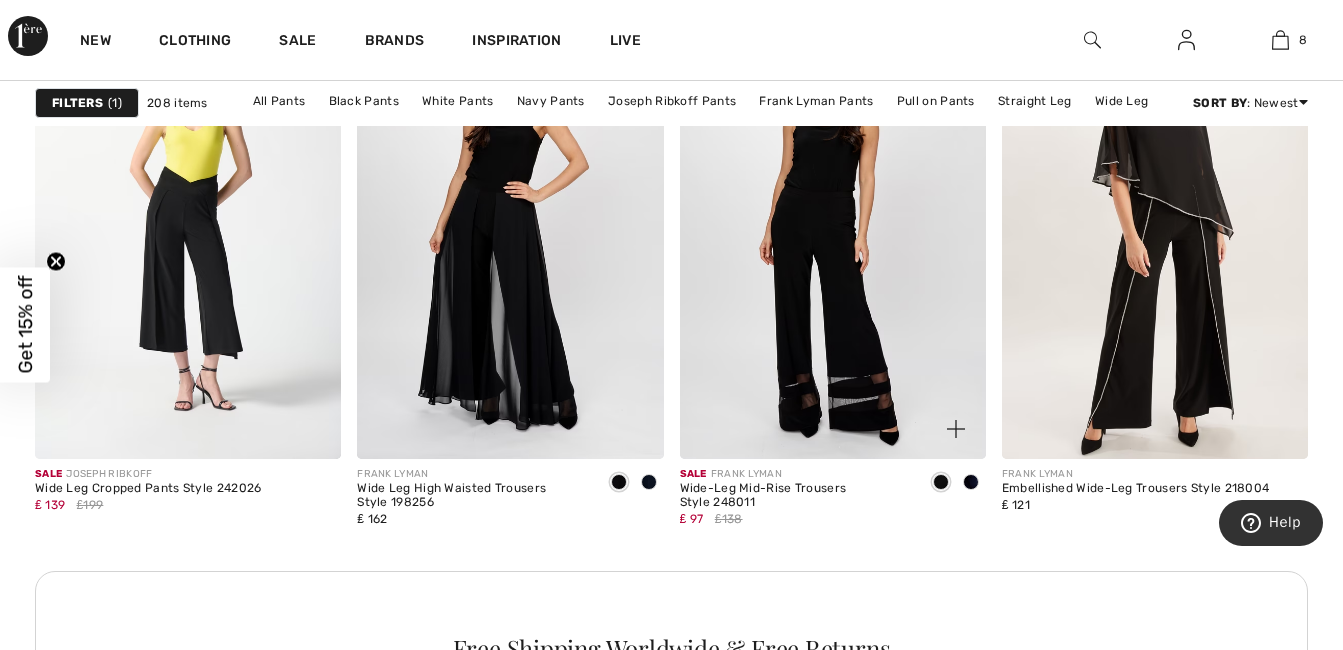 click at bounding box center (956, 429) 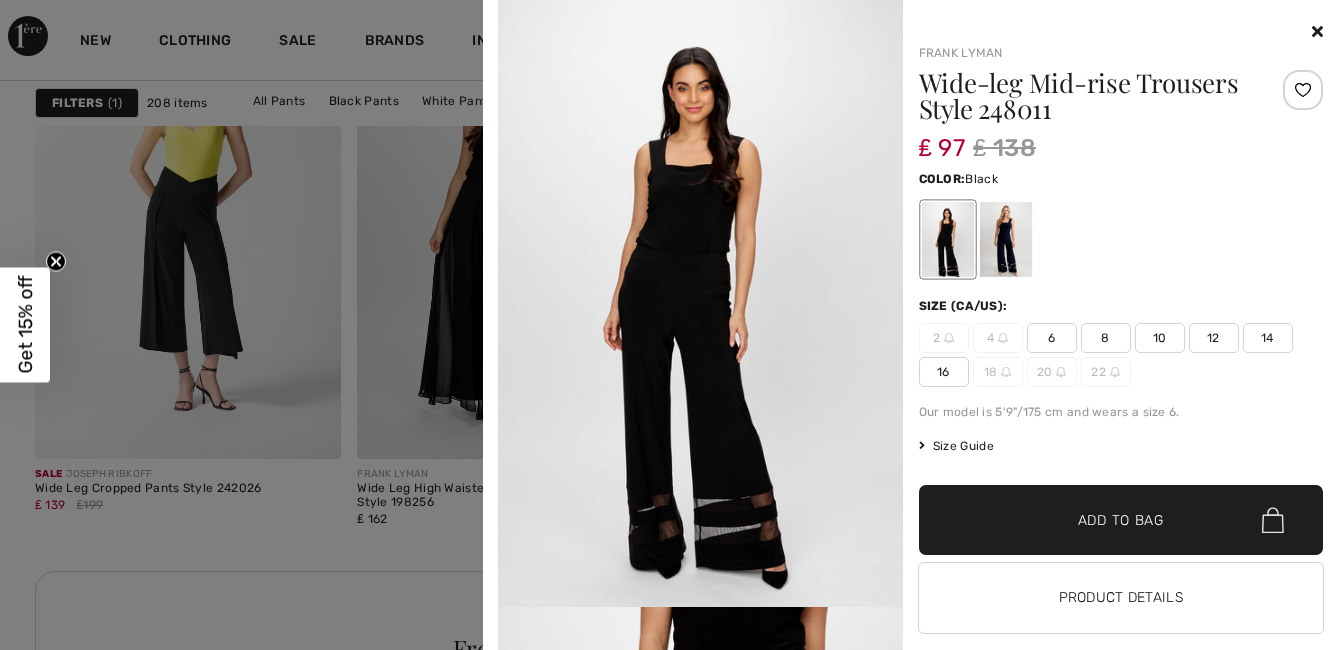 click at bounding box center (1121, 32) 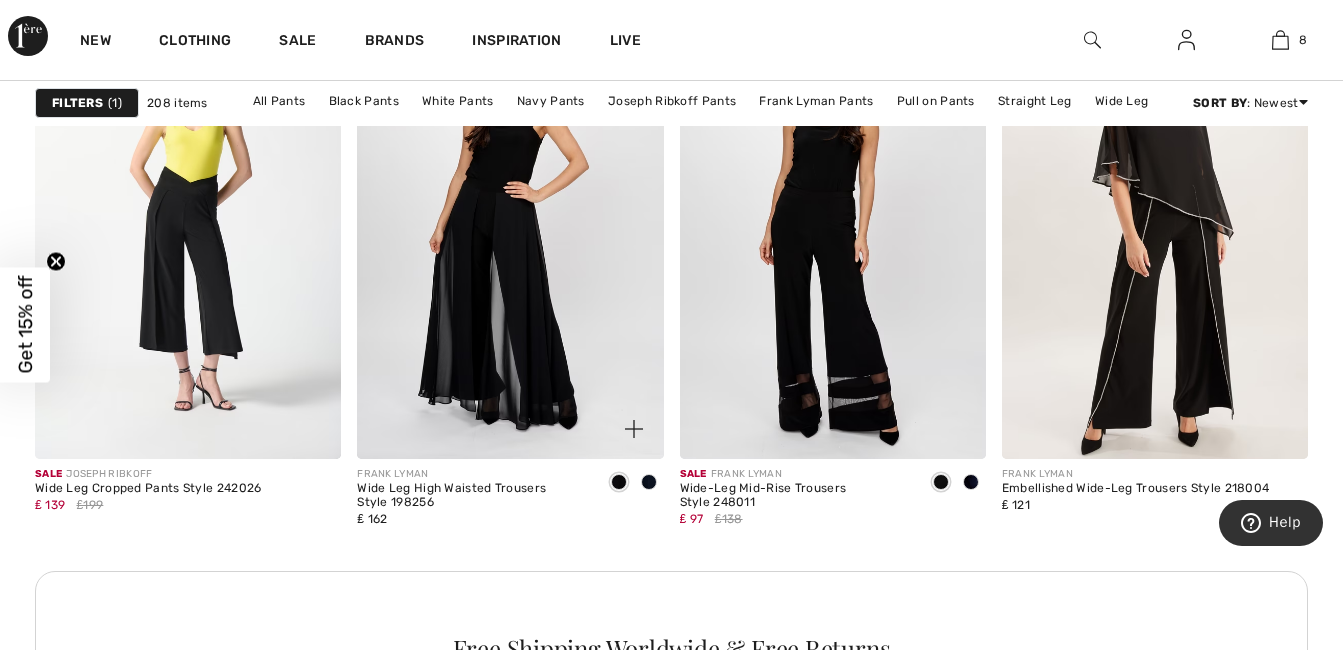 click at bounding box center [634, 429] 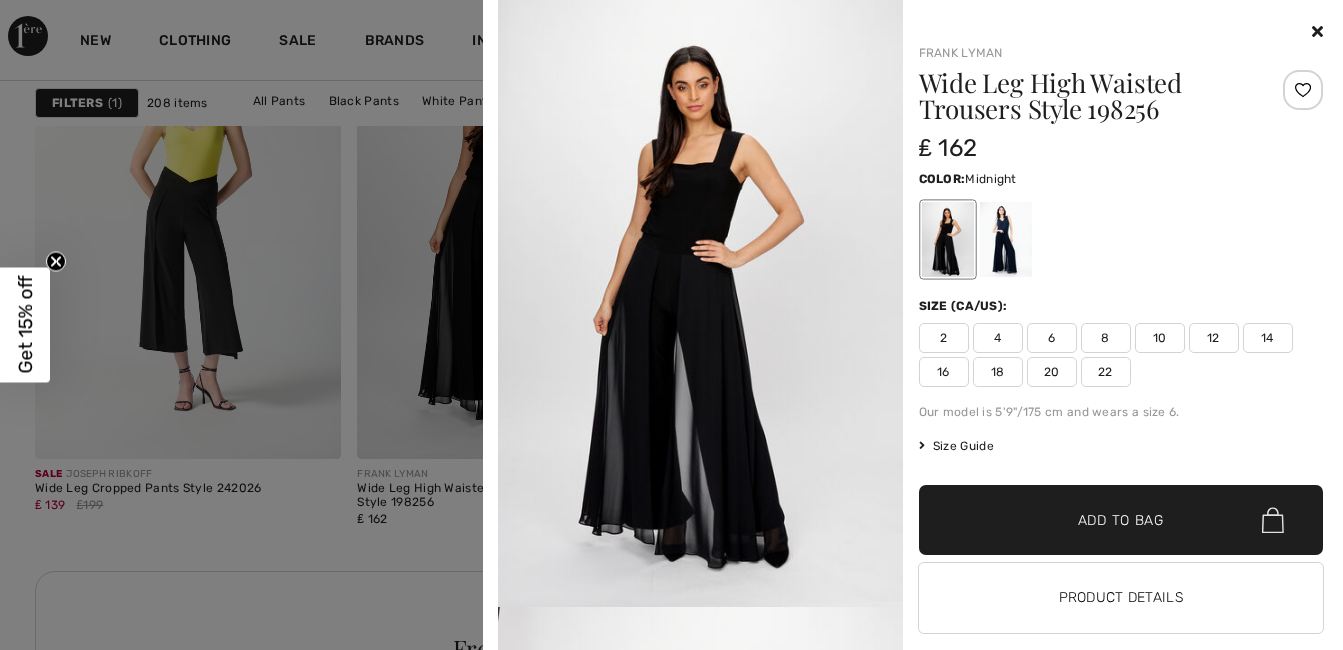 click at bounding box center [1005, 239] 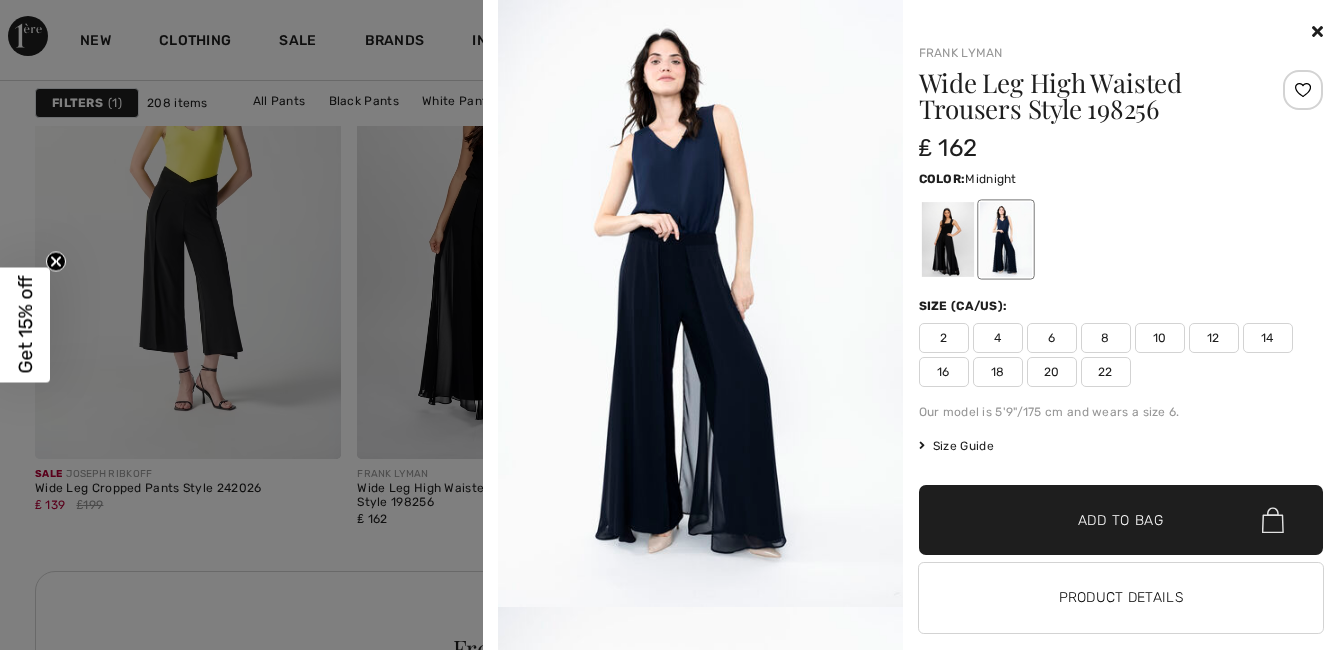click at bounding box center [1317, 31] 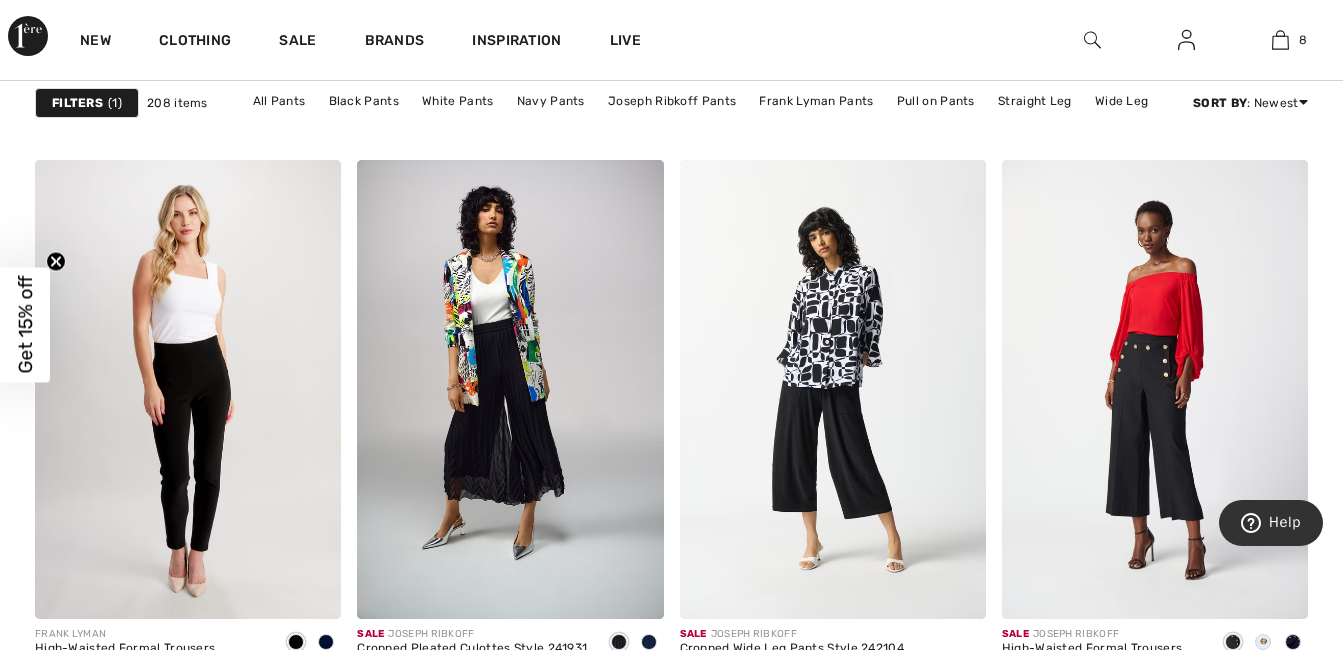 scroll, scrollTop: 2773, scrollLeft: 0, axis: vertical 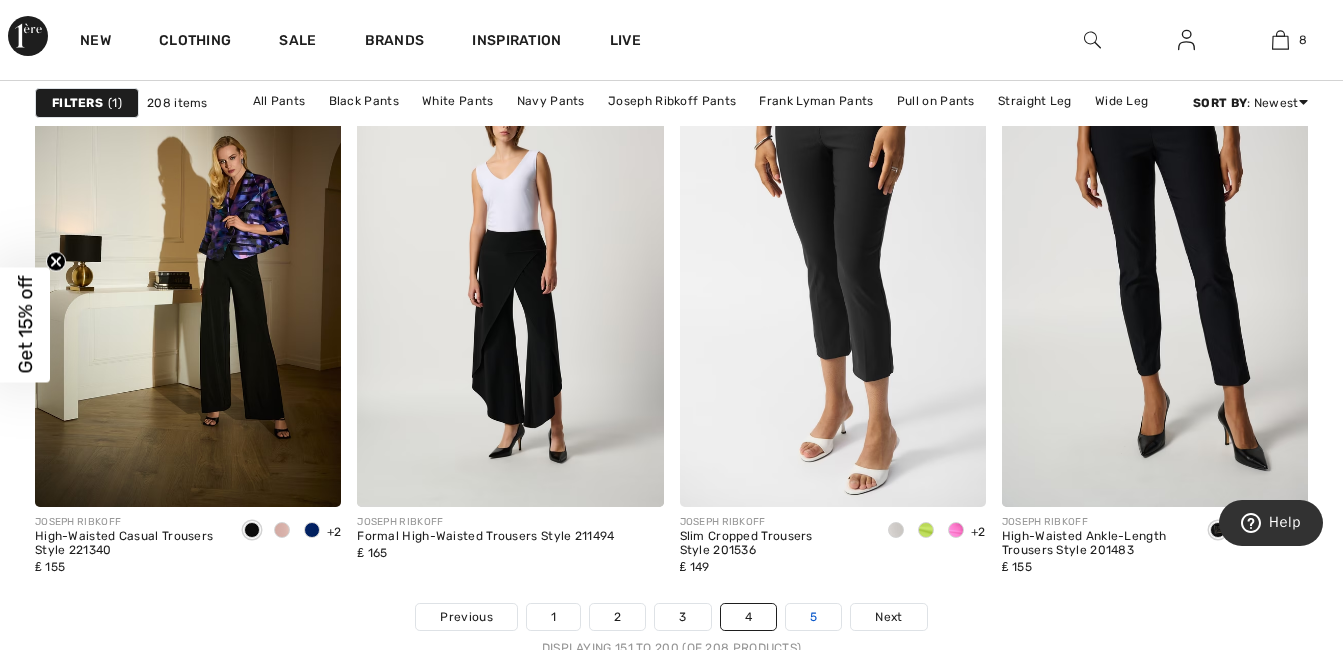 click on "5" at bounding box center [813, 617] 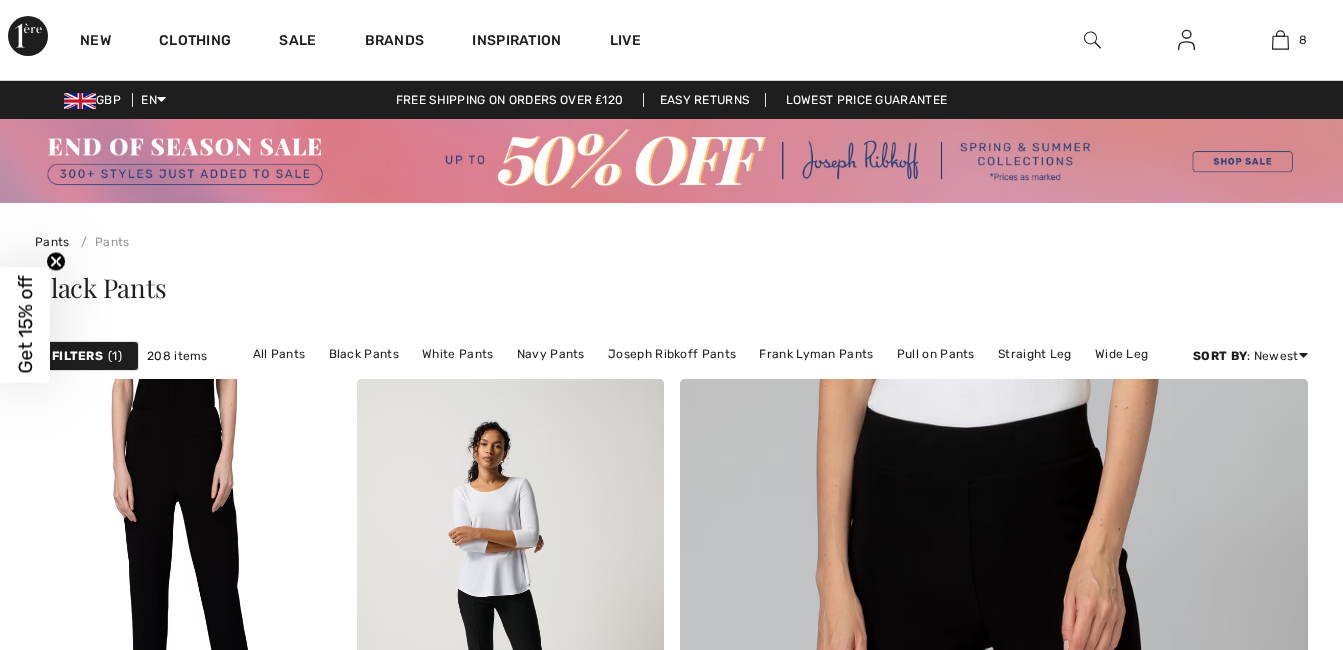 scroll, scrollTop: 0, scrollLeft: 0, axis: both 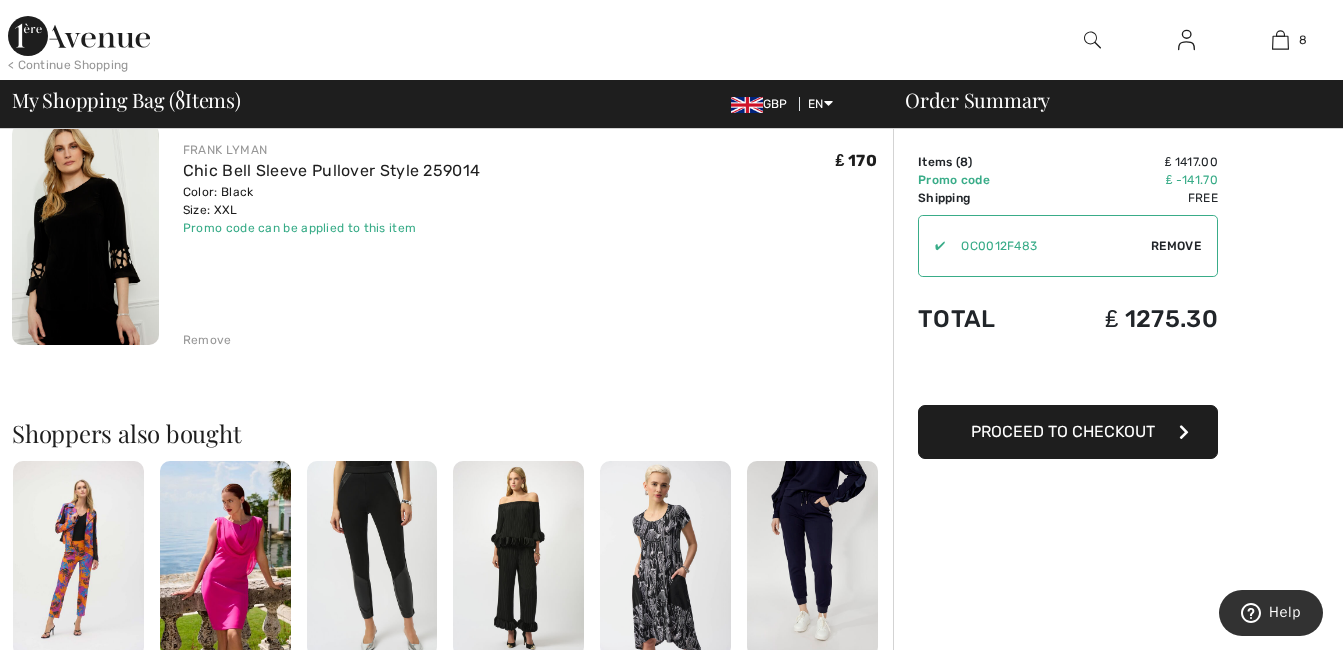 click at bounding box center [85, 234] 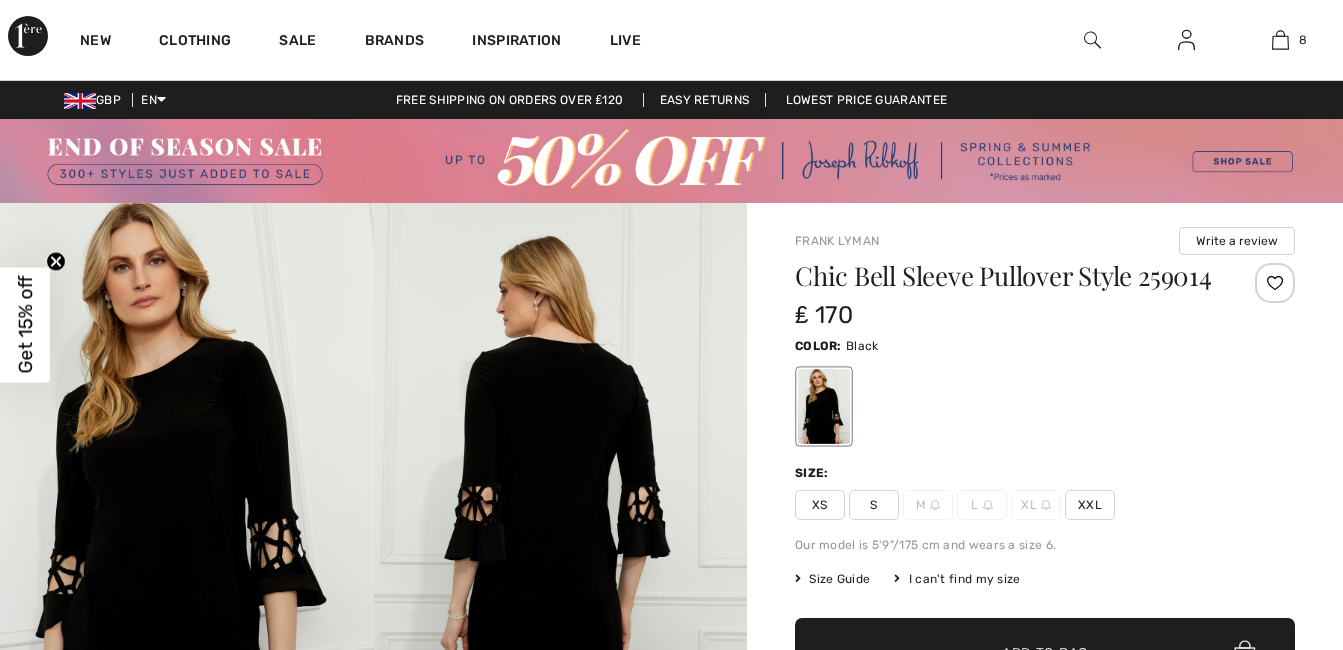 scroll, scrollTop: 0, scrollLeft: 0, axis: both 